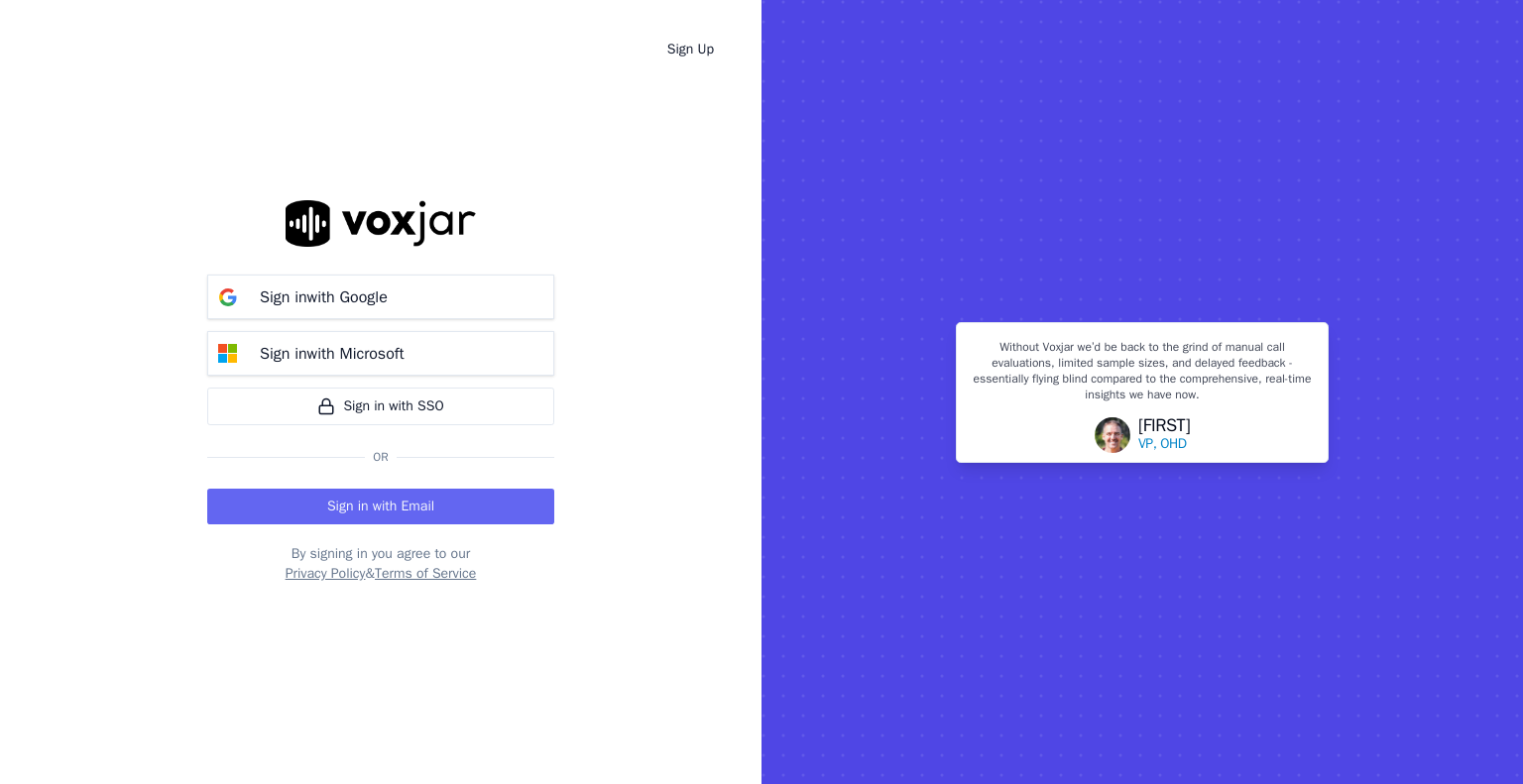 scroll, scrollTop: 0, scrollLeft: 0, axis: both 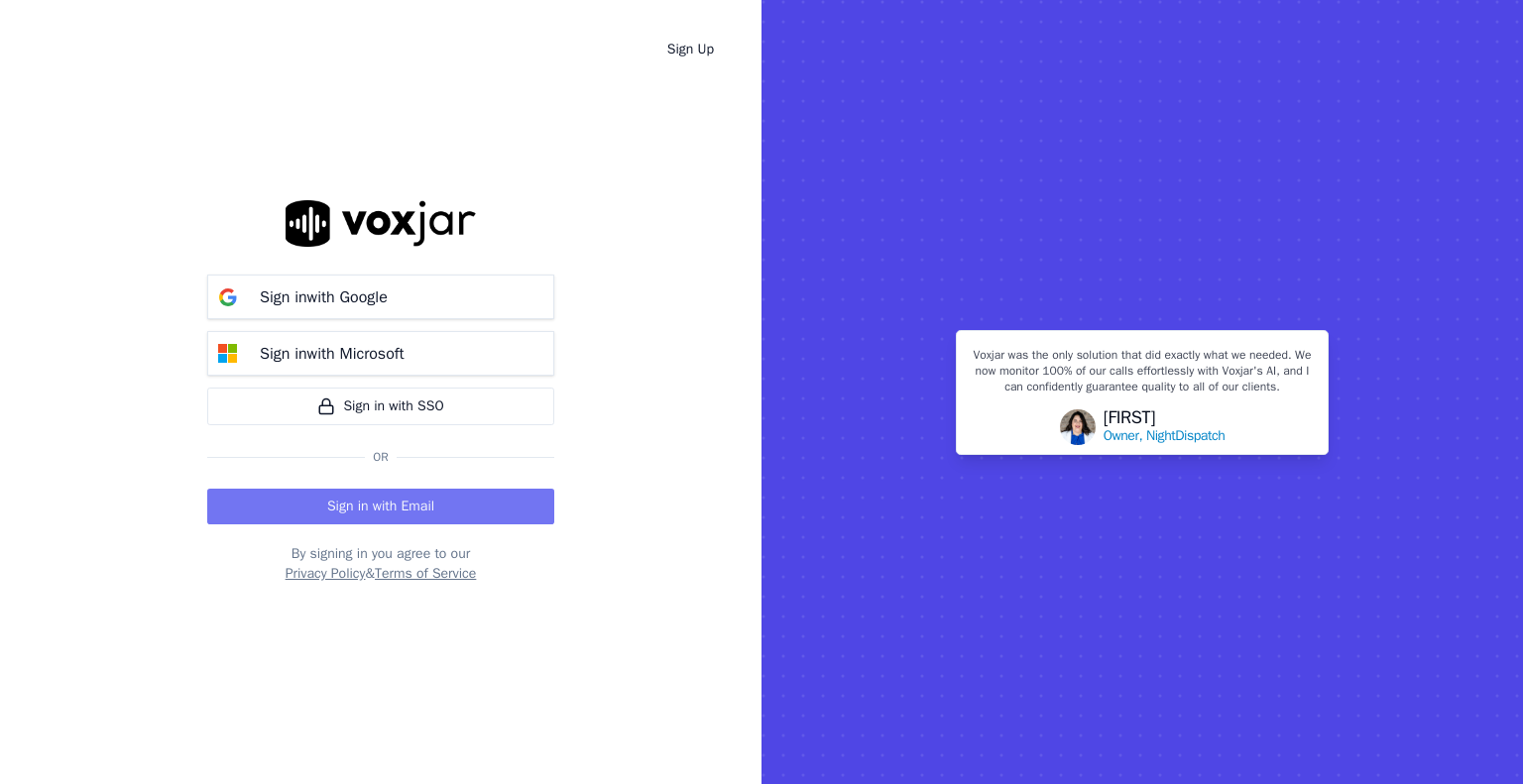 click on "Sign in with Email" at bounding box center (381, 506) 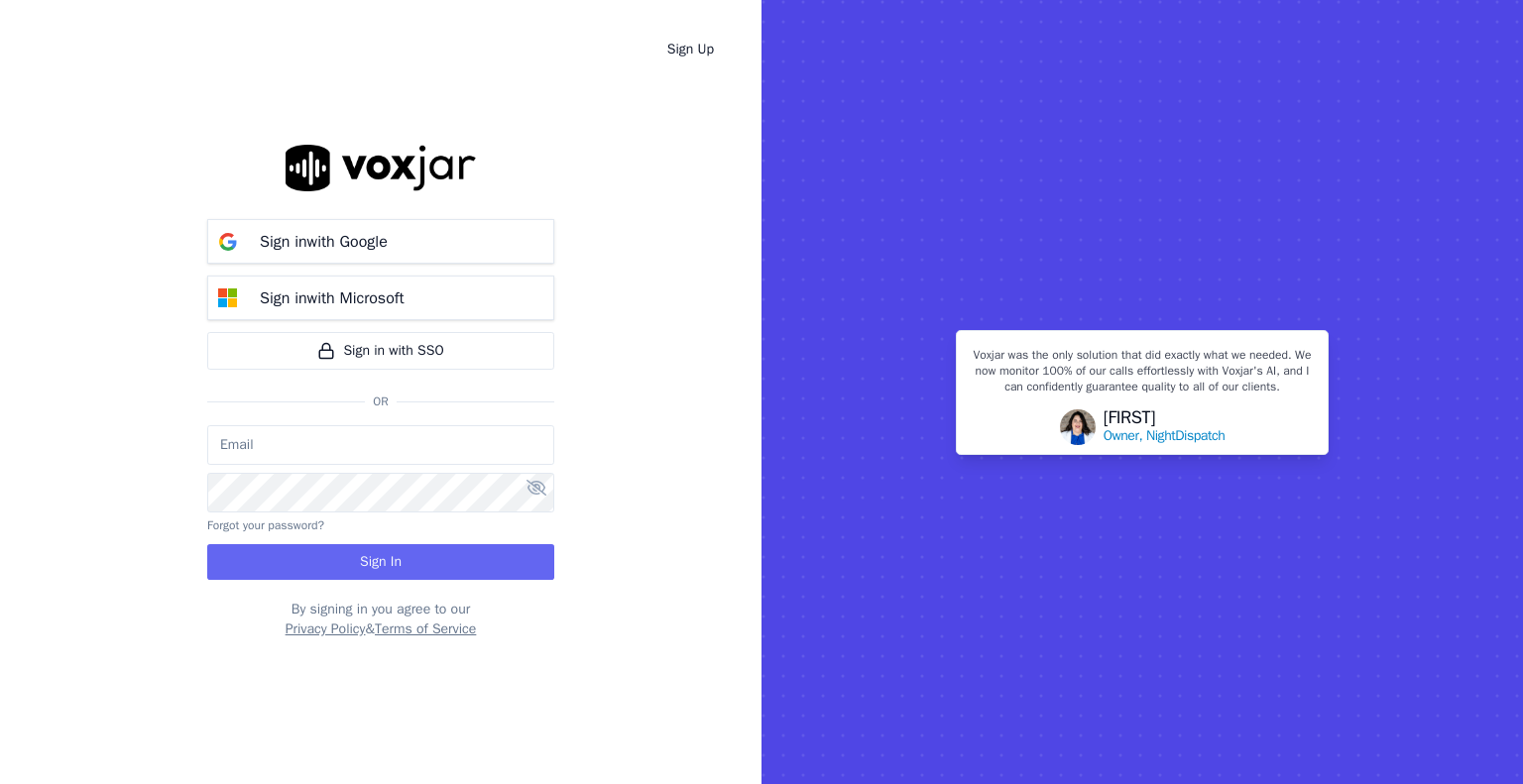 type on "[EMAIL]" 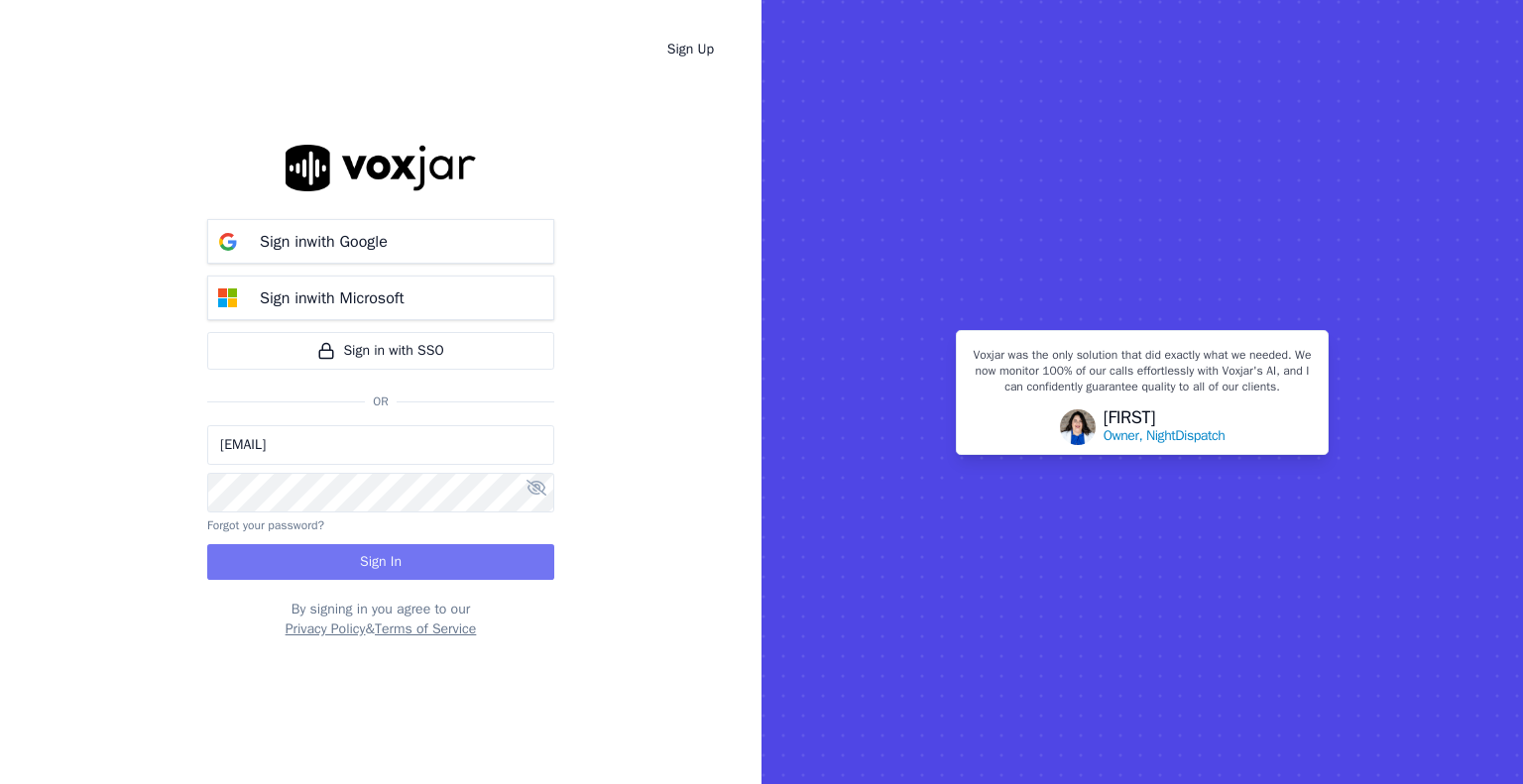 click on "Sign In" at bounding box center (381, 562) 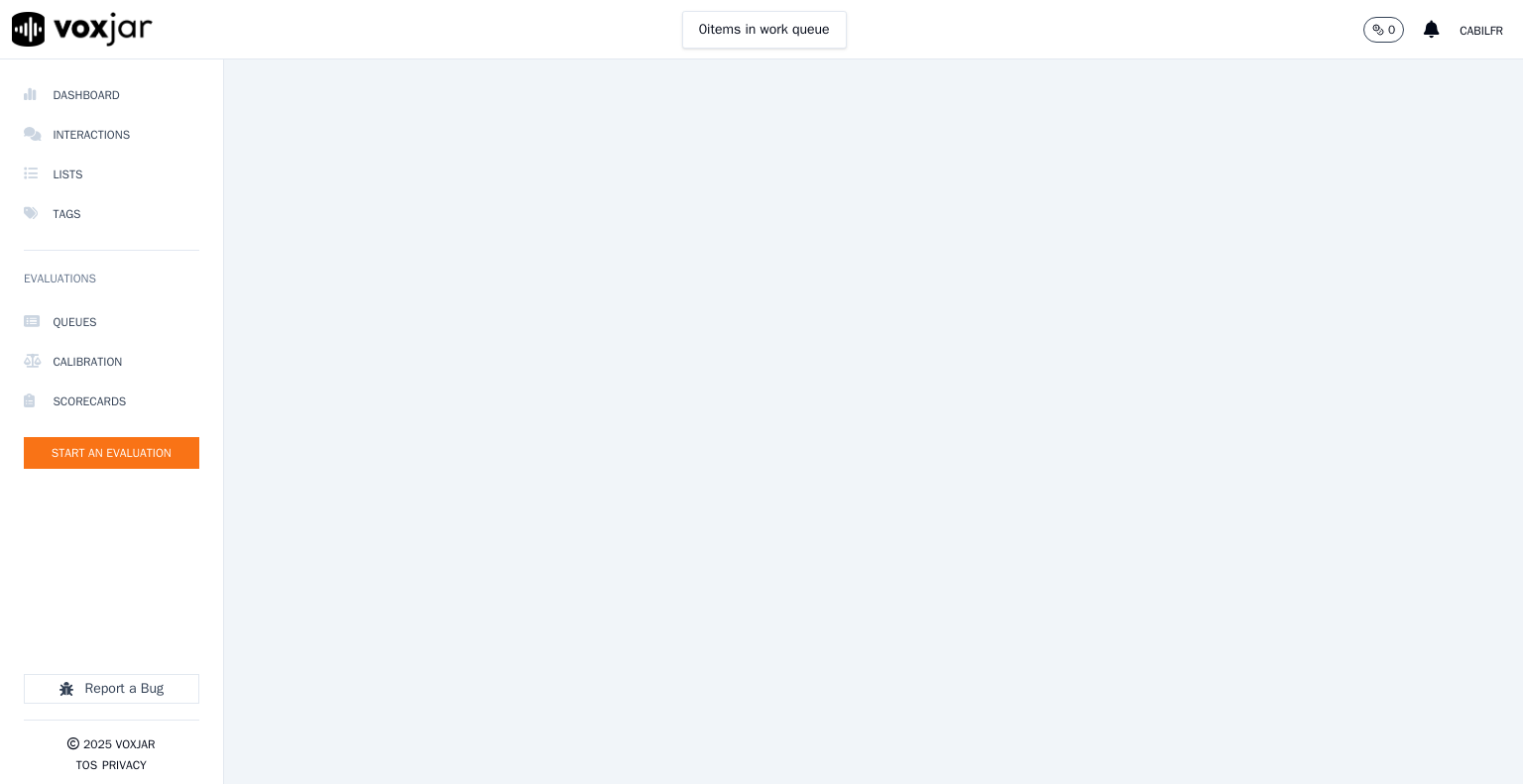 scroll, scrollTop: 0, scrollLeft: 0, axis: both 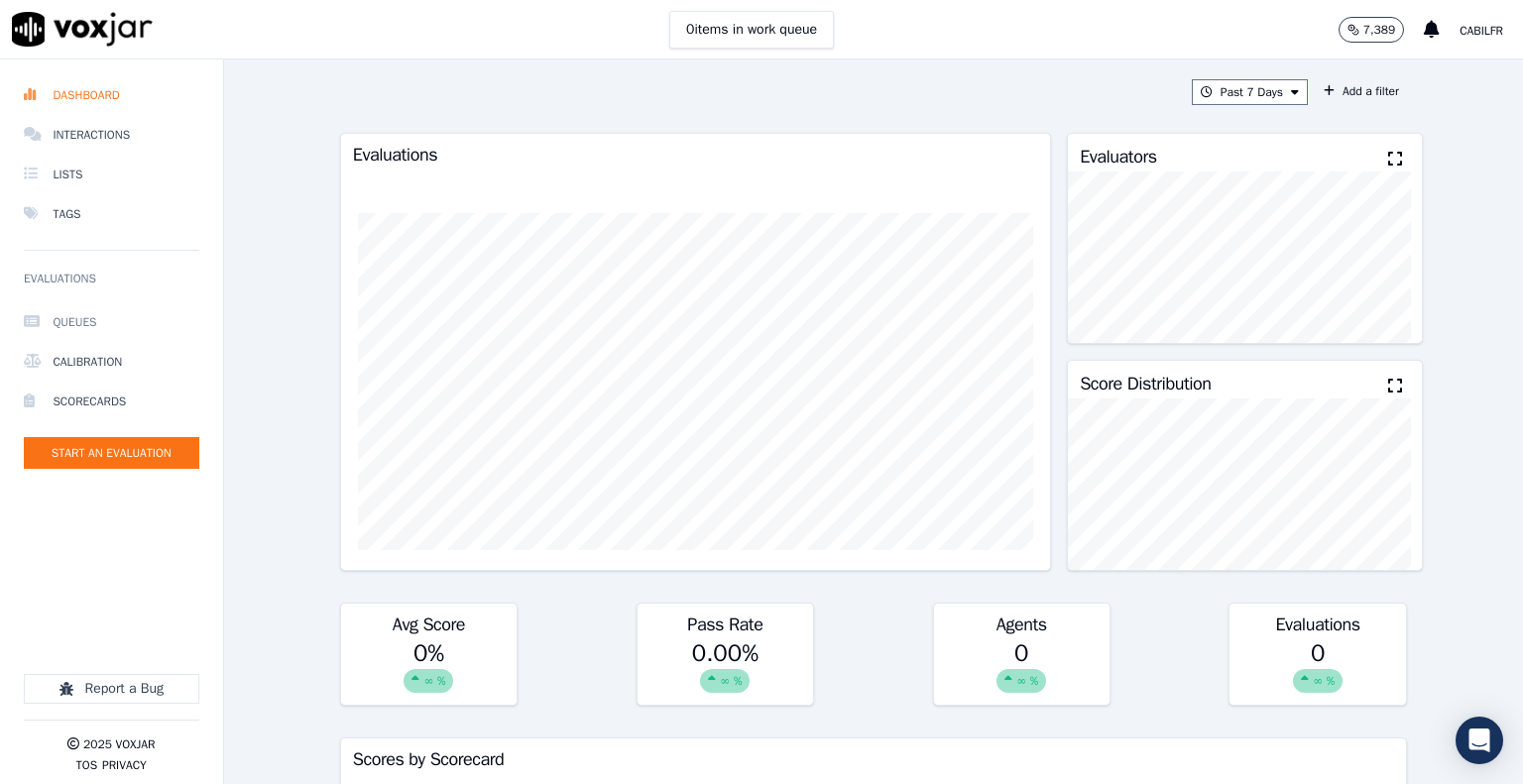 click on "Queues" at bounding box center (111, 322) 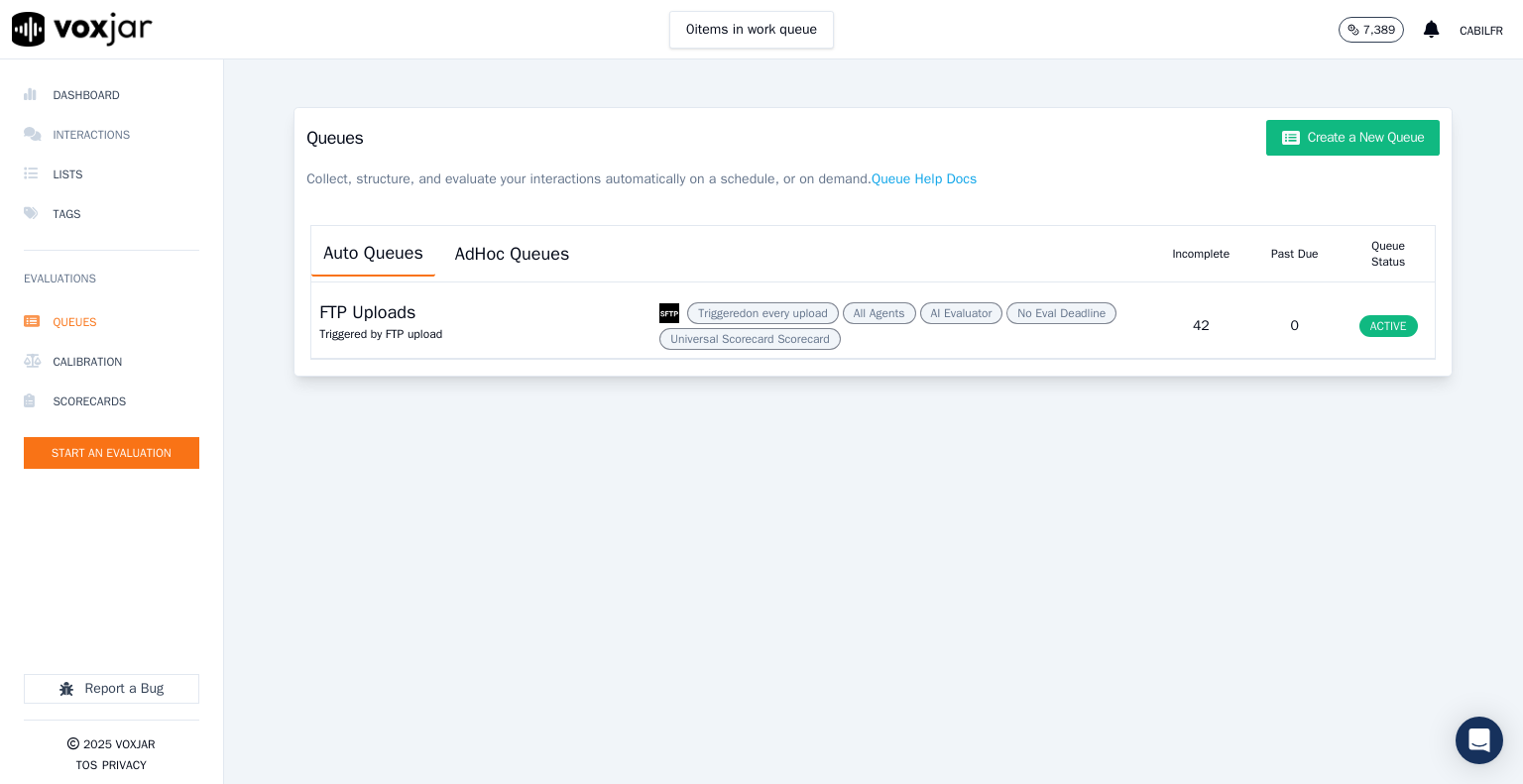 click on "Interactions" at bounding box center (111, 135) 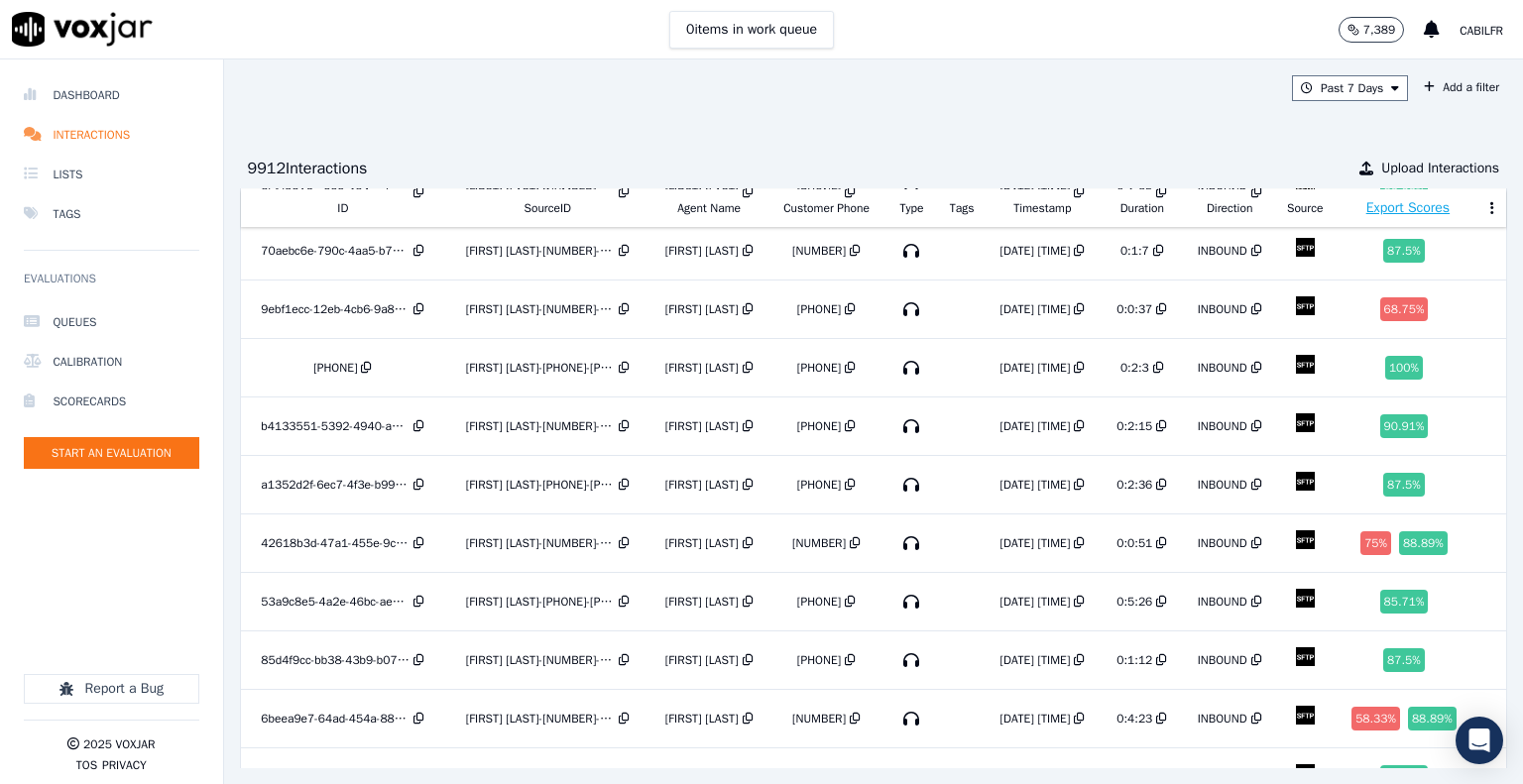 scroll, scrollTop: 99, scrollLeft: 0, axis: vertical 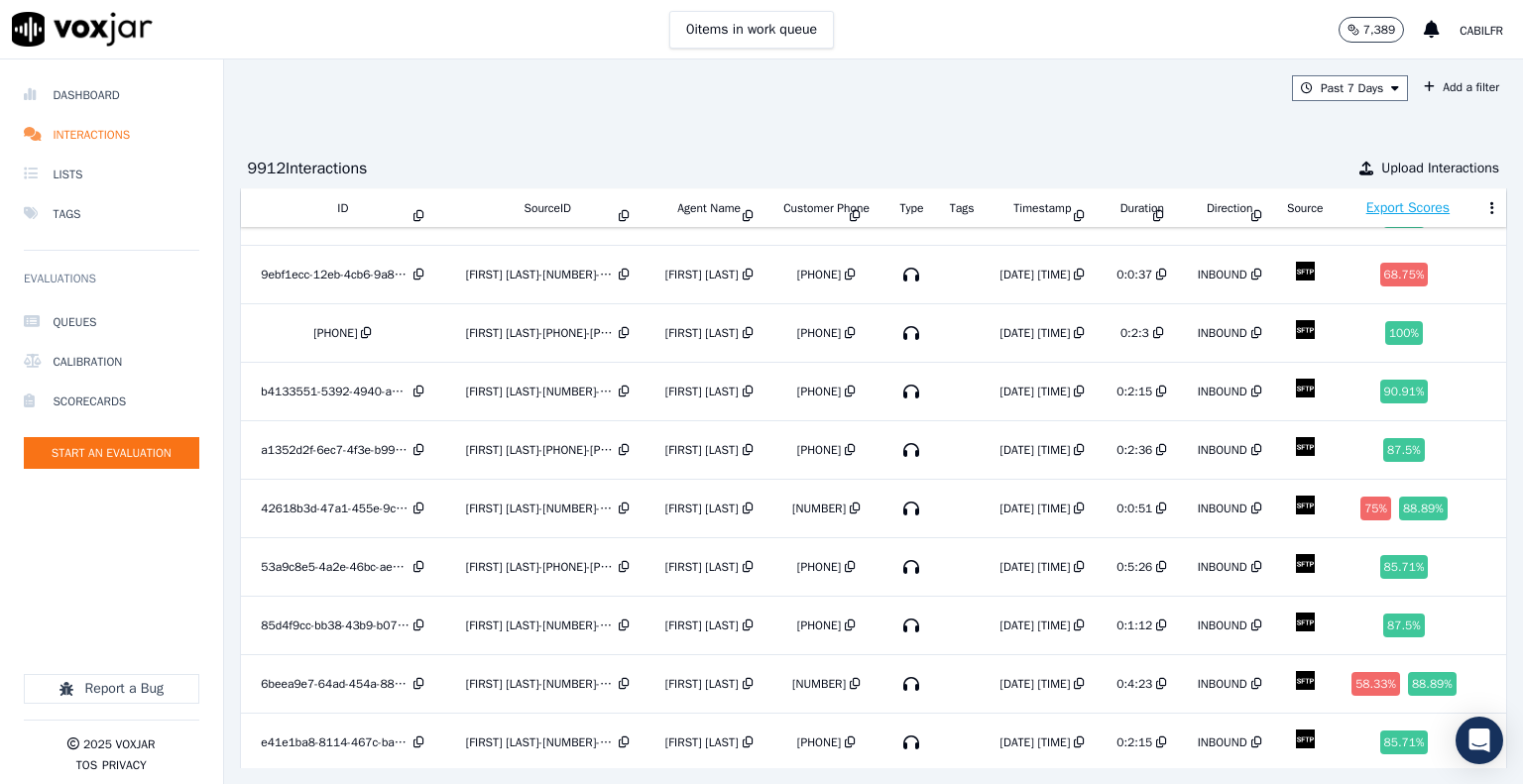 click at bounding box center [1492, 208] 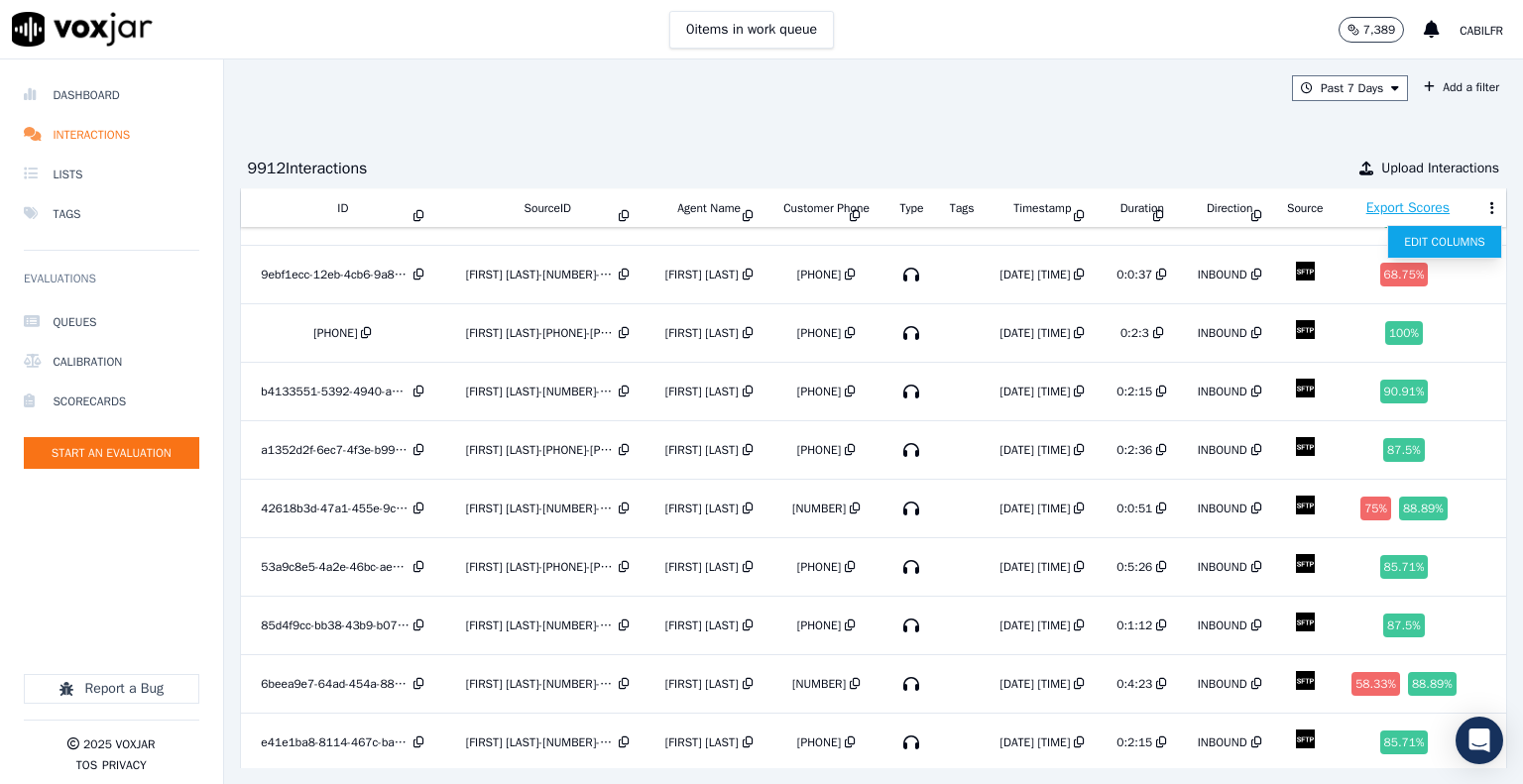 click on "Edit Columns" at bounding box center [1445, 242] 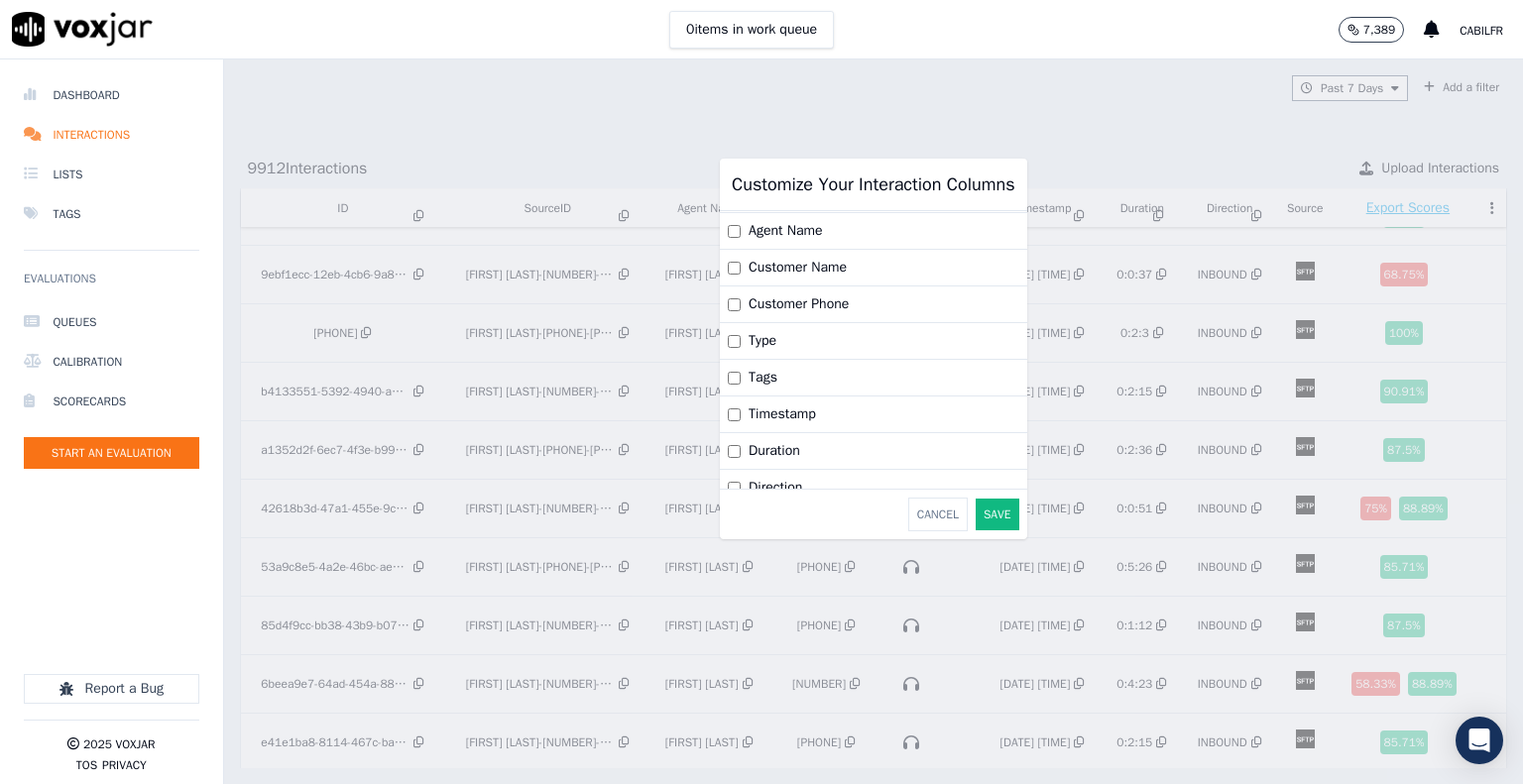 scroll, scrollTop: 139, scrollLeft: 0, axis: vertical 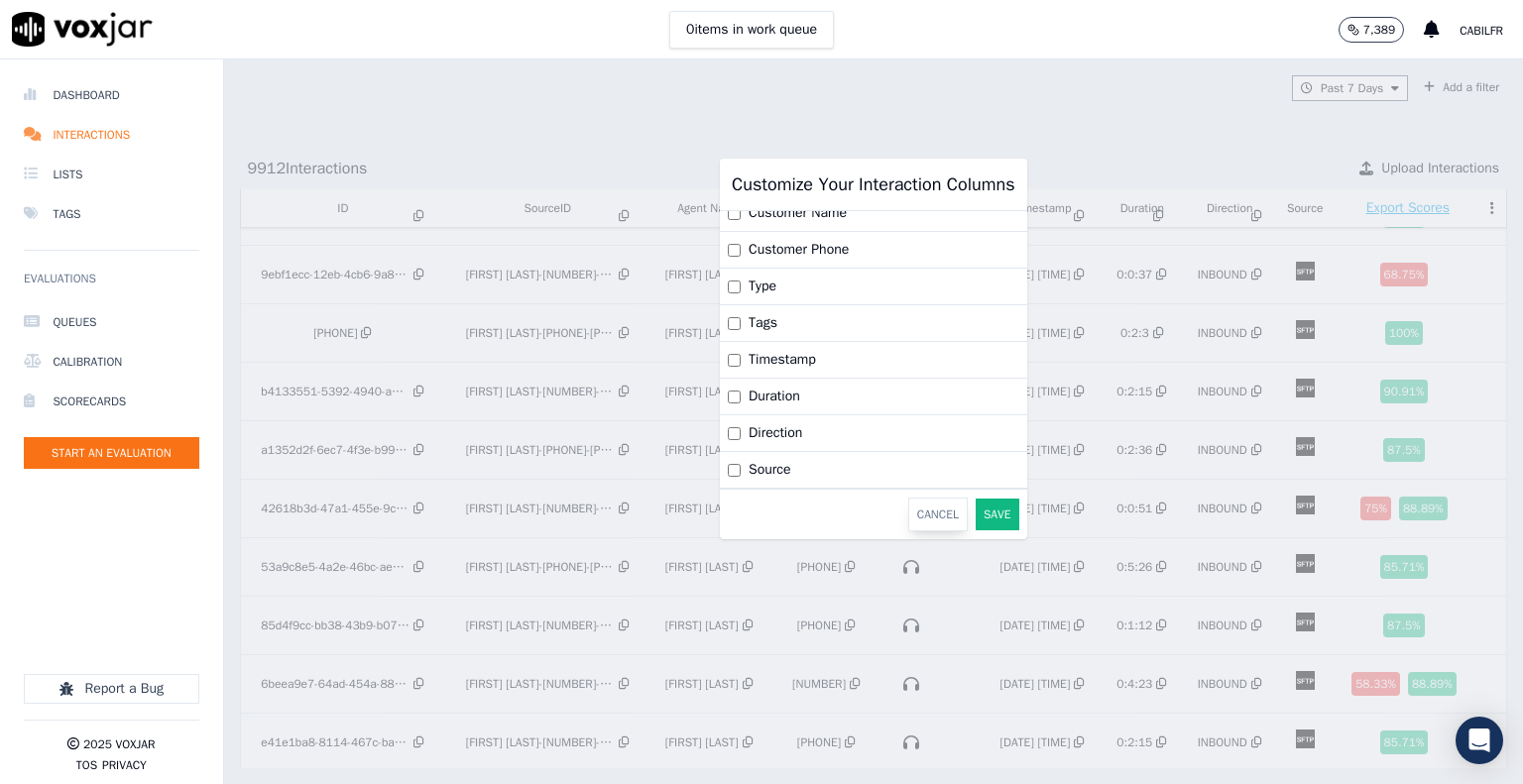 click on "Cancel" at bounding box center (938, 514) 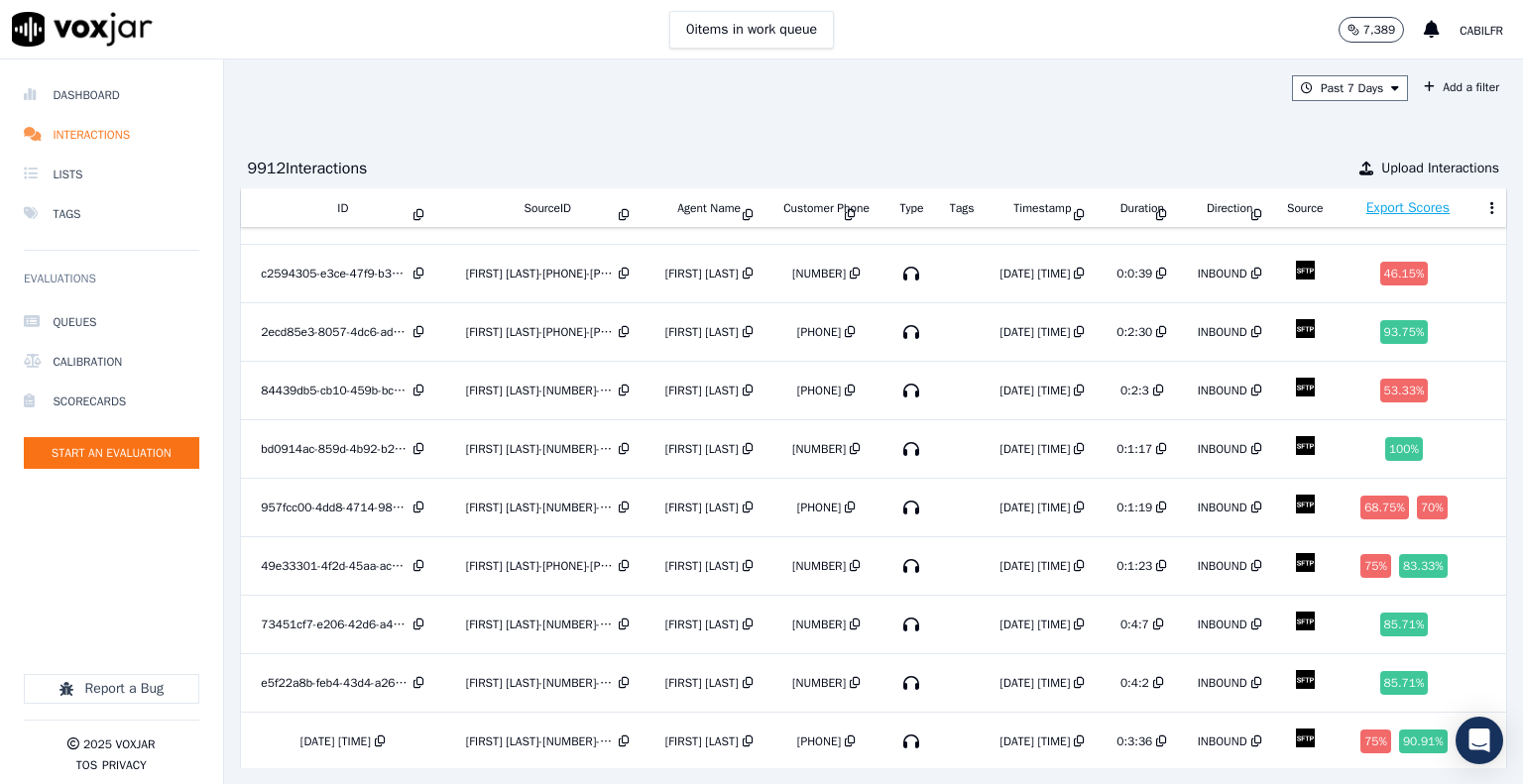 scroll, scrollTop: 3640, scrollLeft: 0, axis: vertical 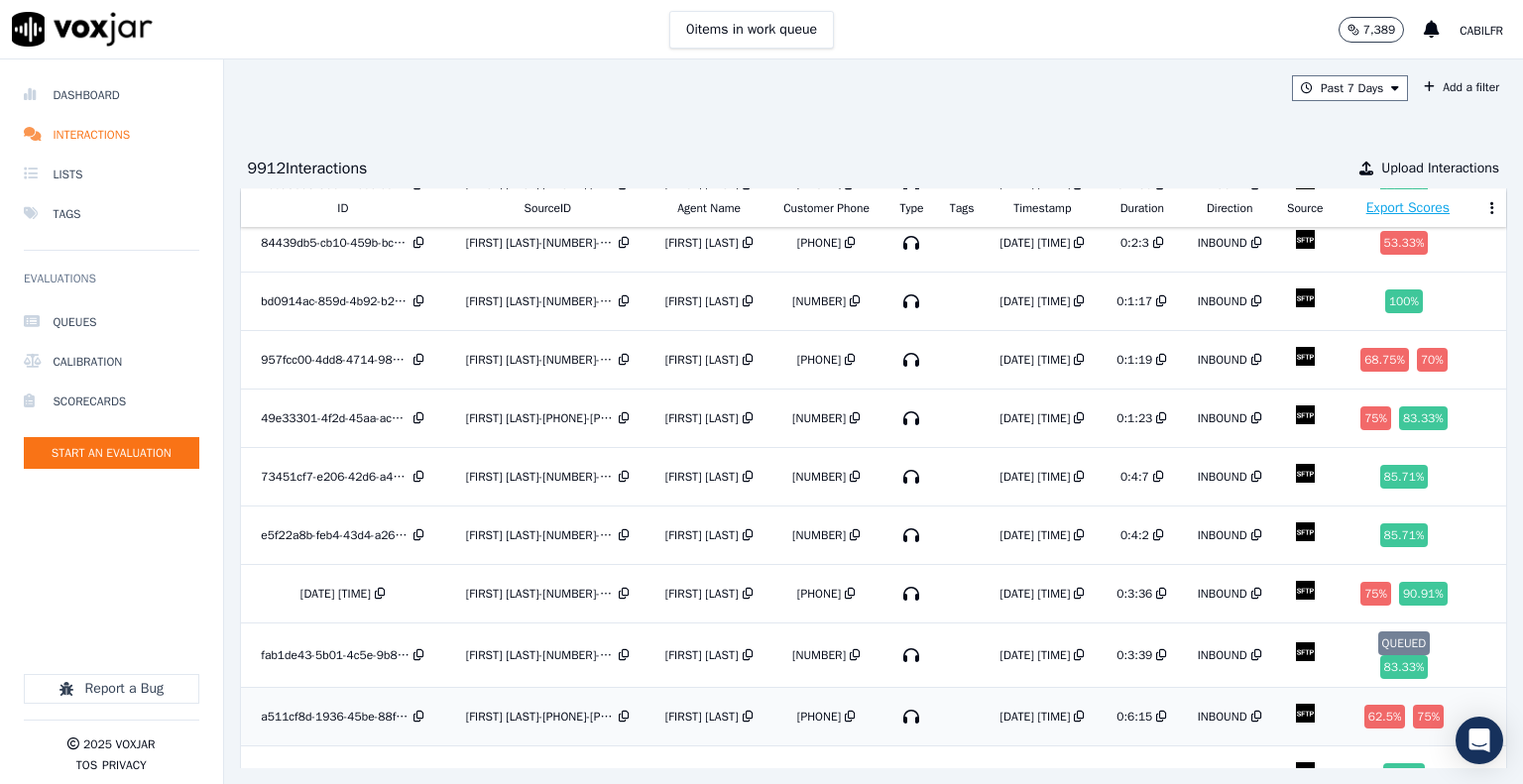 drag, startPoint x: 340, startPoint y: 603, endPoint x: 933, endPoint y: 606, distance: 593.0076 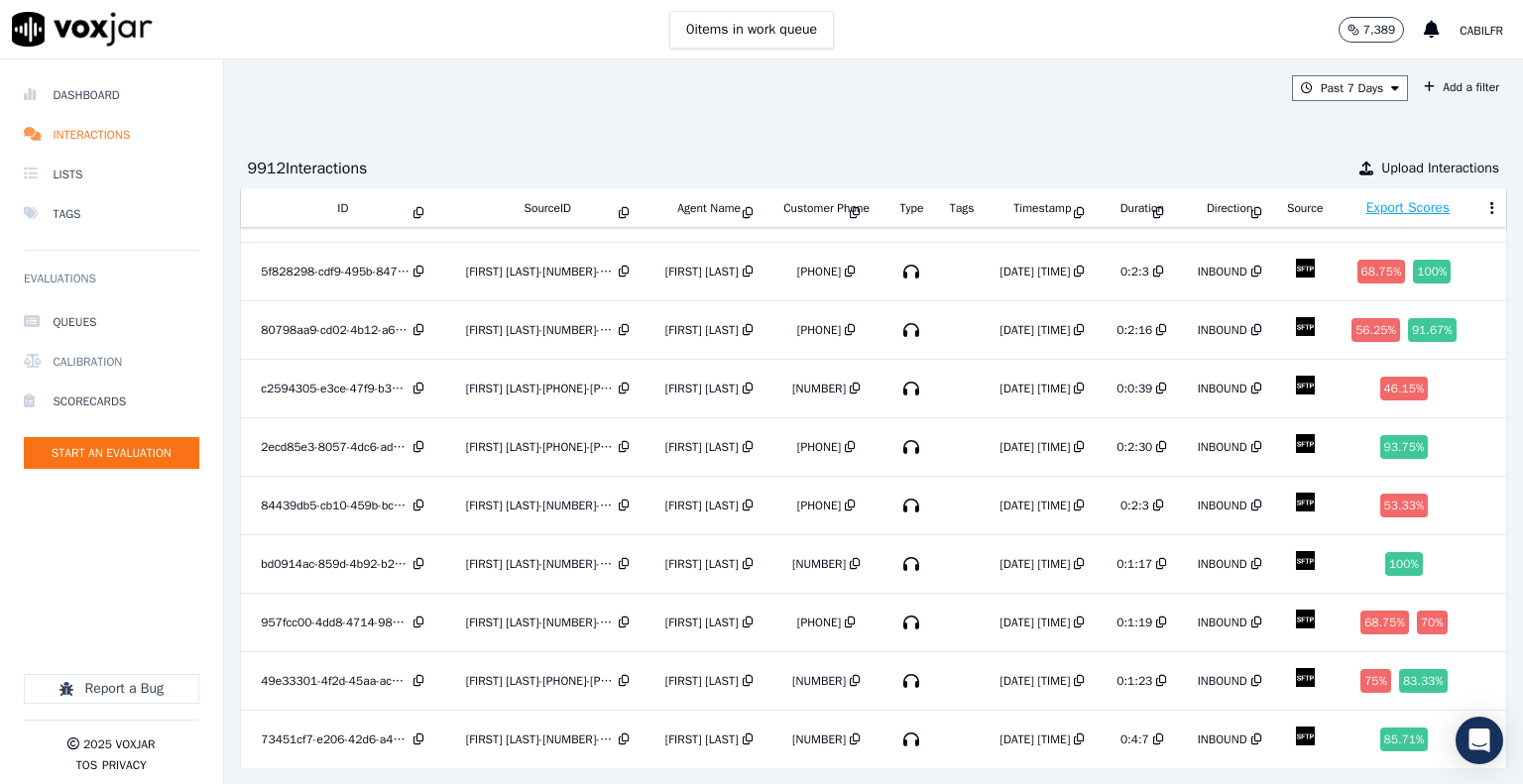 scroll, scrollTop: 3045, scrollLeft: 0, axis: vertical 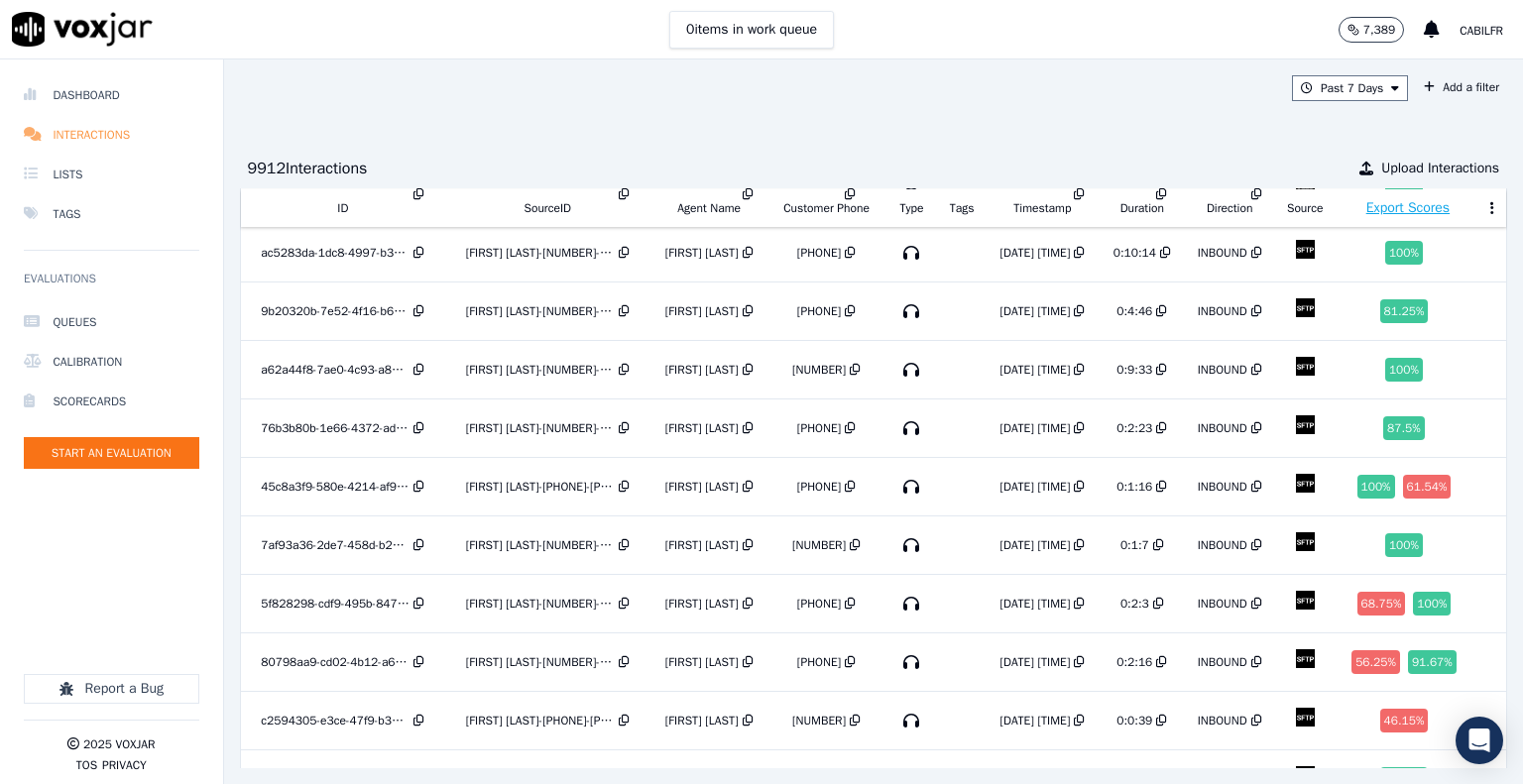 click on "Interactions" at bounding box center (111, 135) 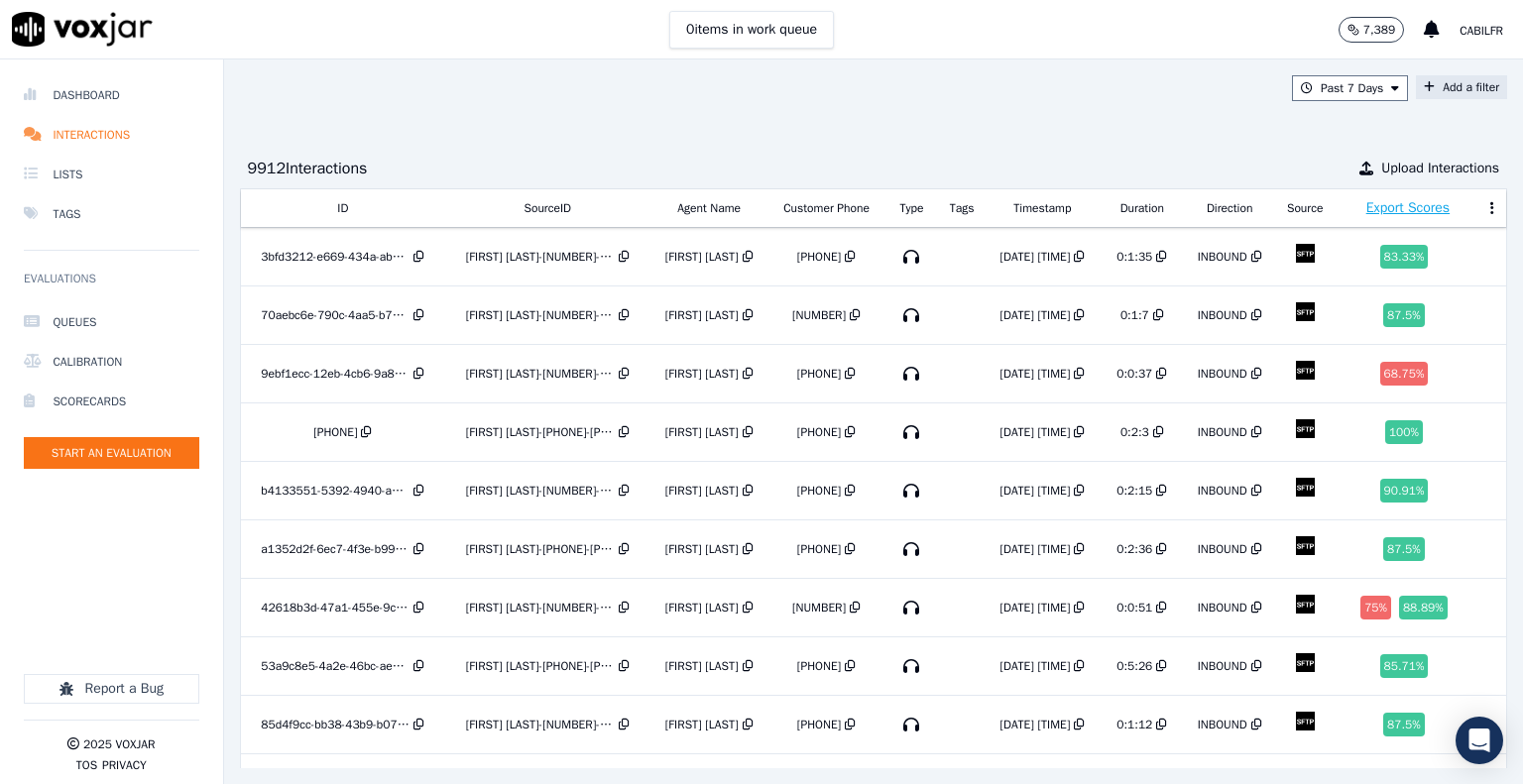 click on "Add a filter" at bounding box center (1462, 87) 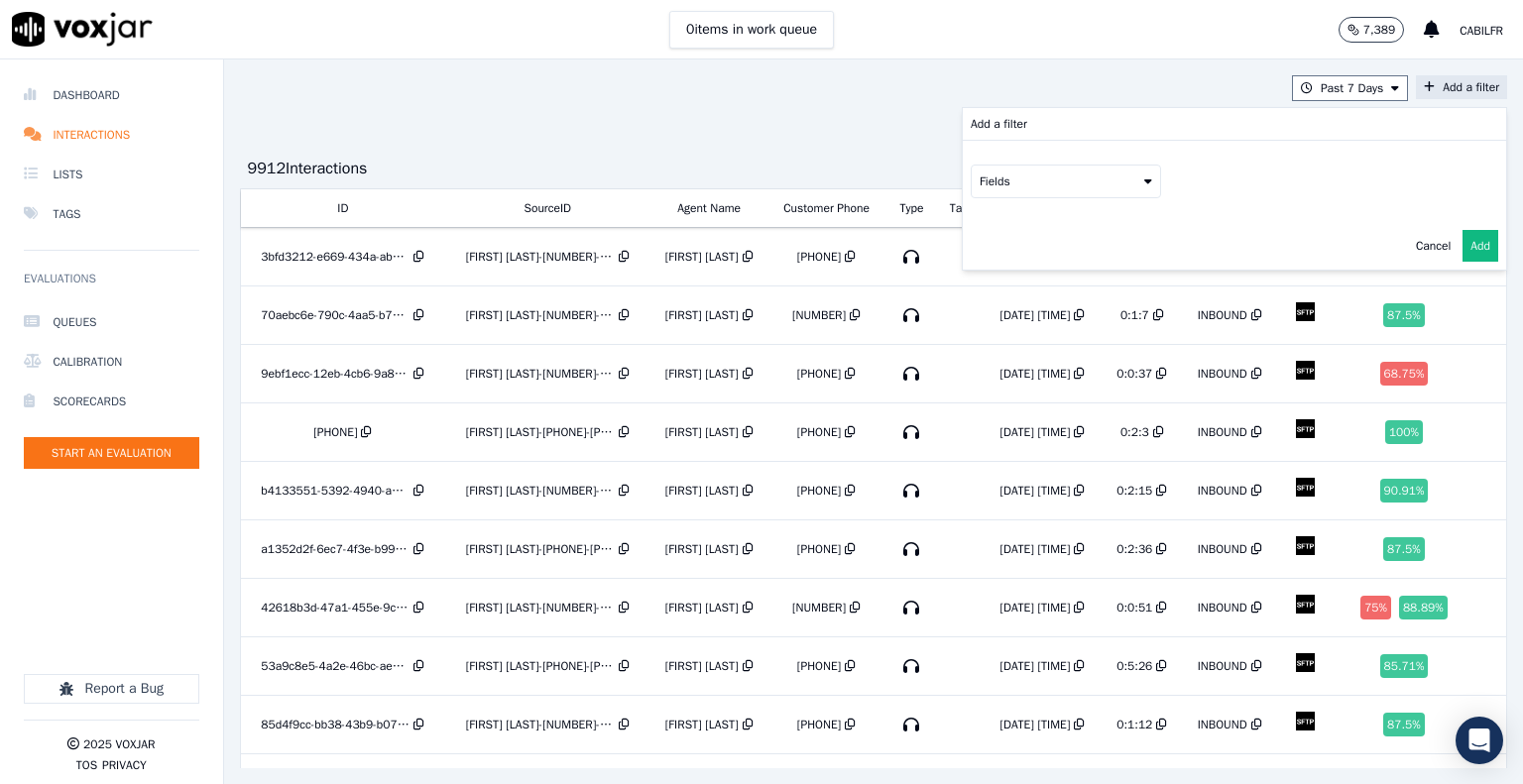 click on "Fields" at bounding box center [1234, 181] 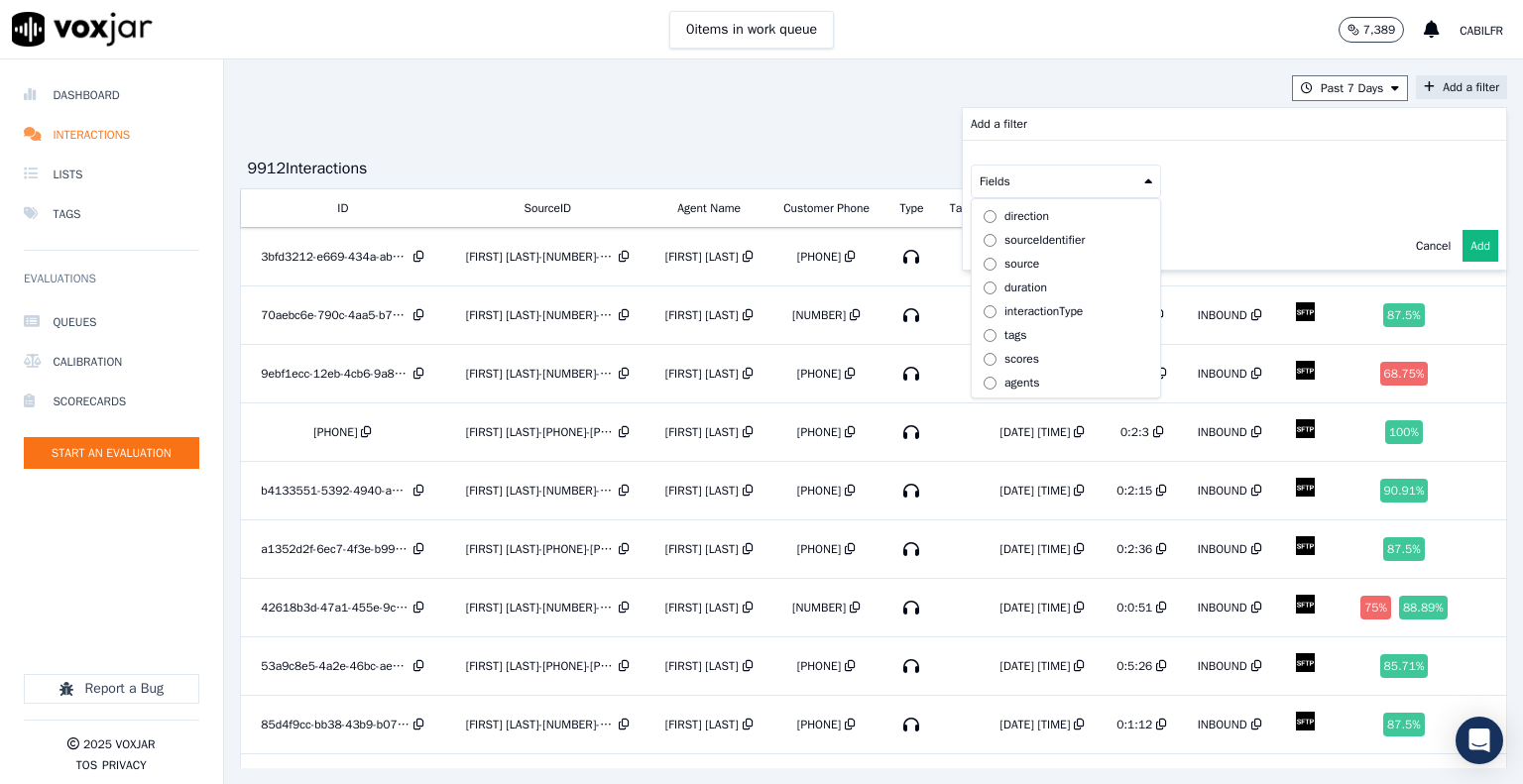 scroll, scrollTop: 0, scrollLeft: 0, axis: both 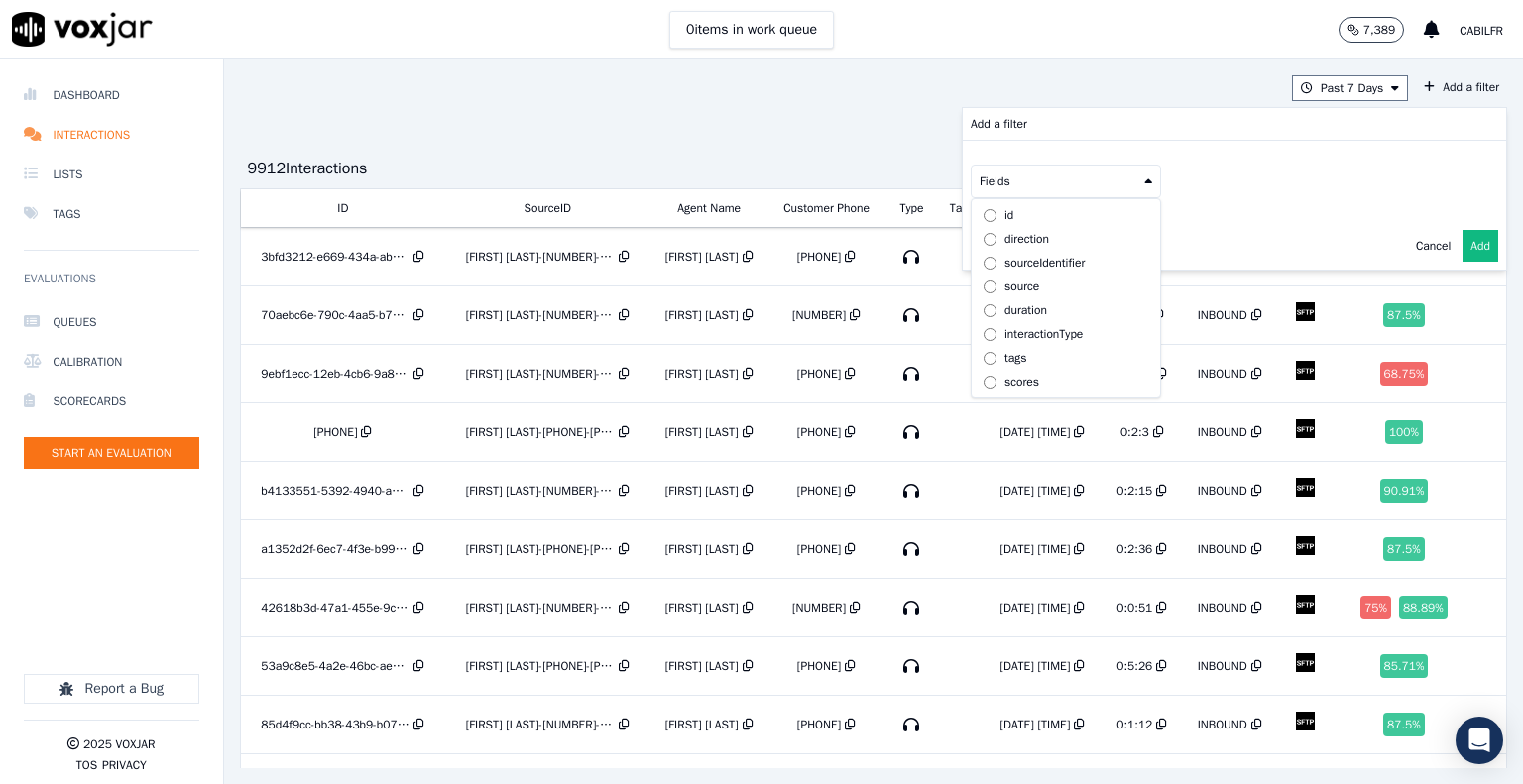 click on "Past 7 Days
Add a filter
Add a filter       Fields       id     direction     sourceIdentifier     source     duration     interactionType     tags     scores     agents     customers         Cancel   Add" at bounding box center [874, 88] 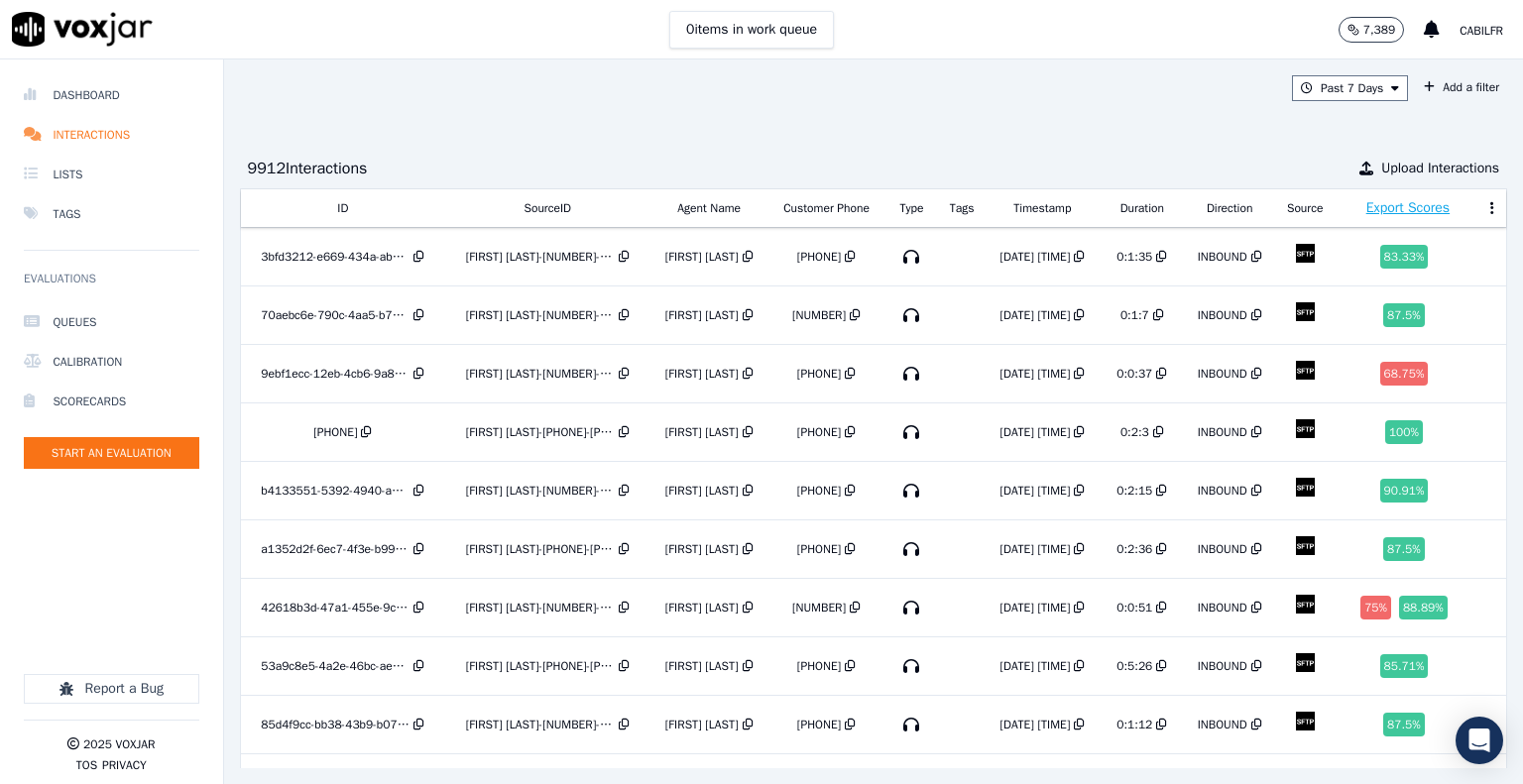 click on "Past 7 Days
Add a filter
9912  Interaction s       Upload Interactions     ID   SourceID   Agent Name   Customer Phone   Type   Tags   Timestamp   Duration   Direction   Source     Export Scores         3bfd3212-e669-434a-abda-3fefc8699e08     Eric Gonzalez-2408-18006105544-18006105544-20250403164616     Eric Gonzalez     18006105544       4/3/25 12:46 PM     0:1:35     INBOUND           83.33 %
70aebc6e-790c-4aa5-b7dc-888b8a31d246     Nicole Gonzalez-2423-12625734668-12625734668-20250403164546     Nicole Gonzalez     12625734668       4/3/25 12:45 PM     0:1:7     INBOUND           87.5 %
9ebf1ecc-12eb-4cb6-9a83-6a1134fb9307     Ralph Joseph-2412-13053455858-13053455858-20250403163847     Ralph Joseph     13053455858       4/3/25 12:38 PM     0:0:37     INBOUND           68.75 %
18e9debb-058f-4b8c-aa89-a5201e935ea6     Alex Vallecillo-2411-12166323316-12166323316-20250403163441     Alex Vallecillo     12166323316           0:2:3" at bounding box center [874, 421] 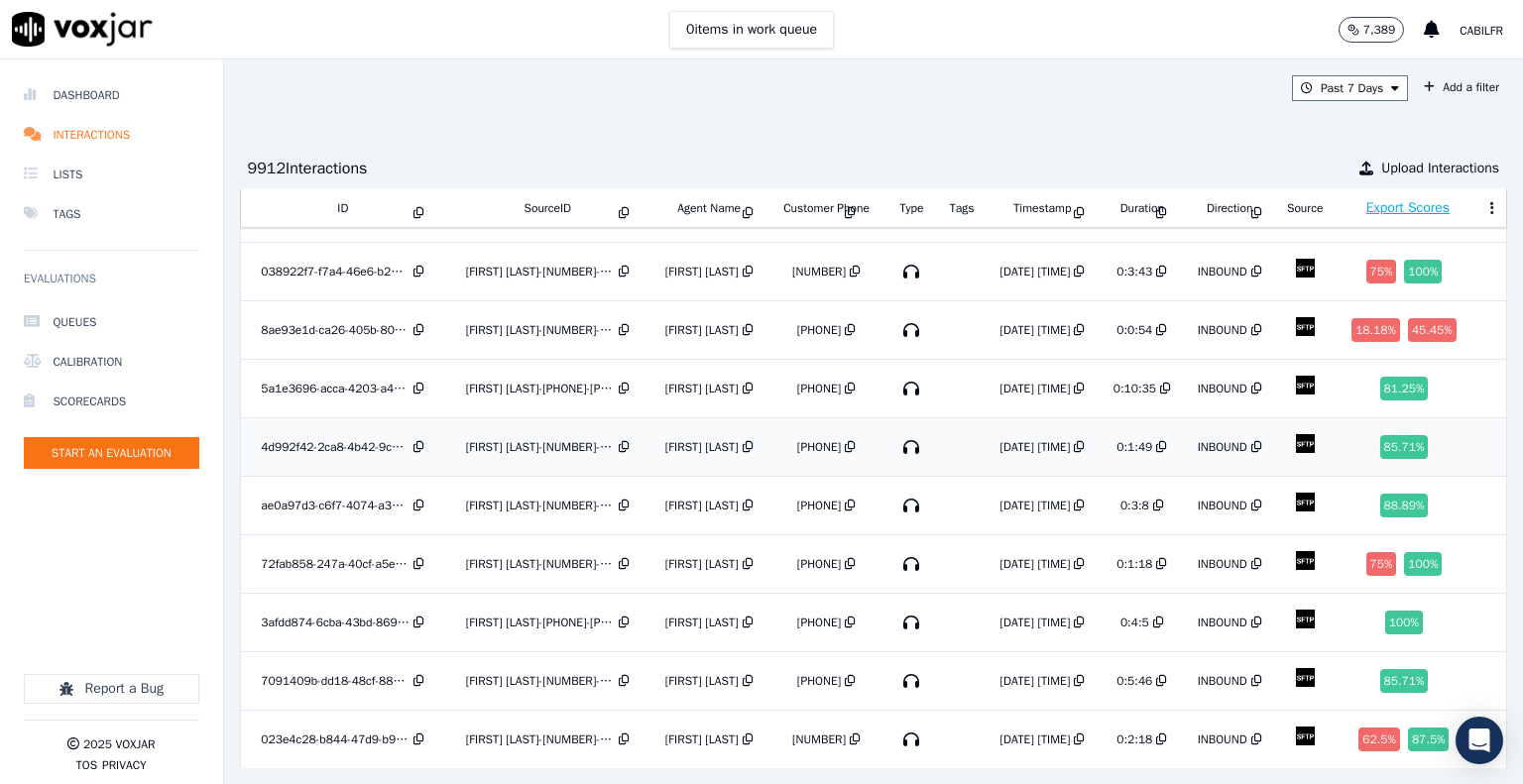 scroll, scrollTop: 646, scrollLeft: 0, axis: vertical 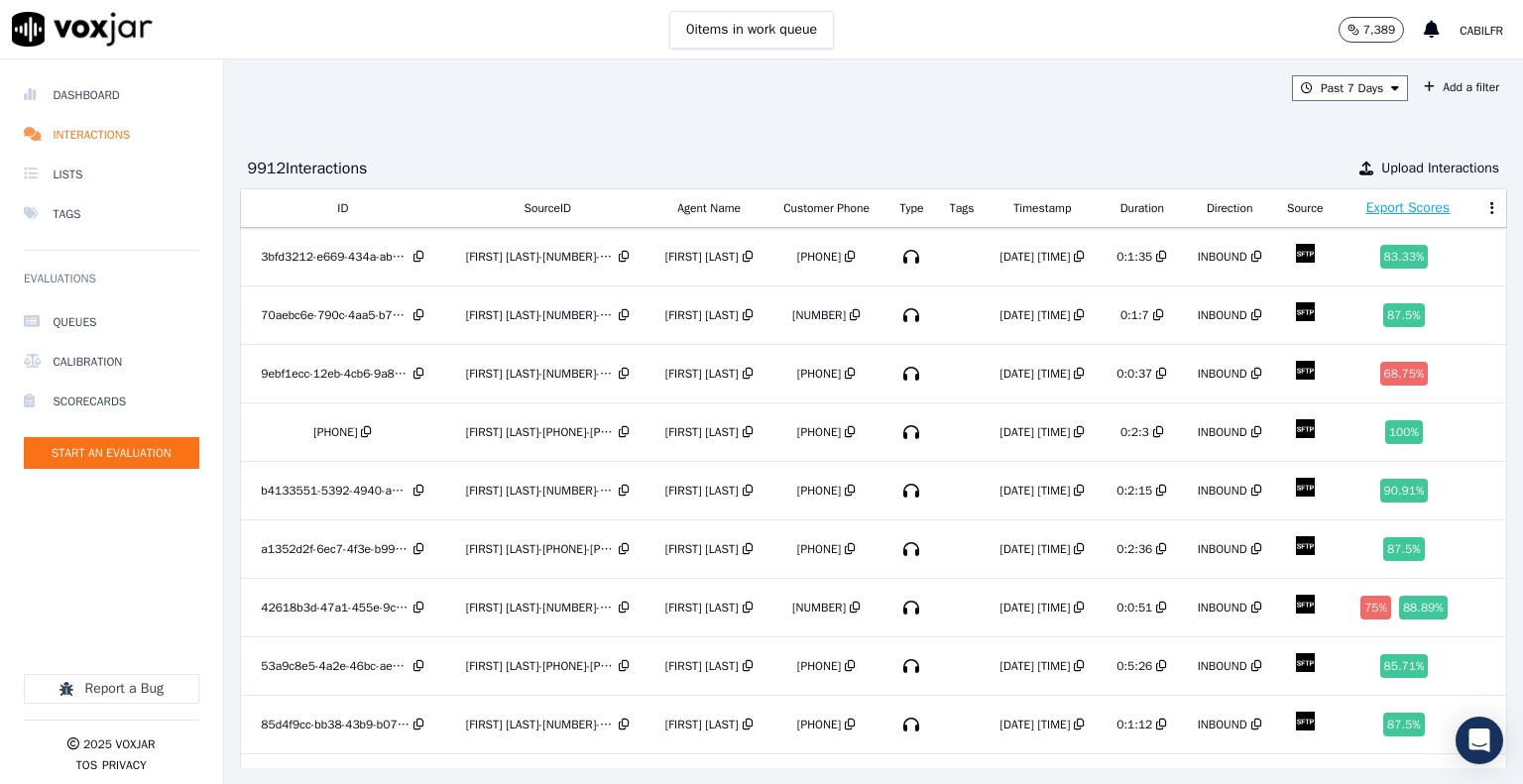 click on "Dashboard   Interactions   Lists   Tags       Evaluations     Queues   Calibration   Scorecards   Start an Evaluation" at bounding box center (111, 327) 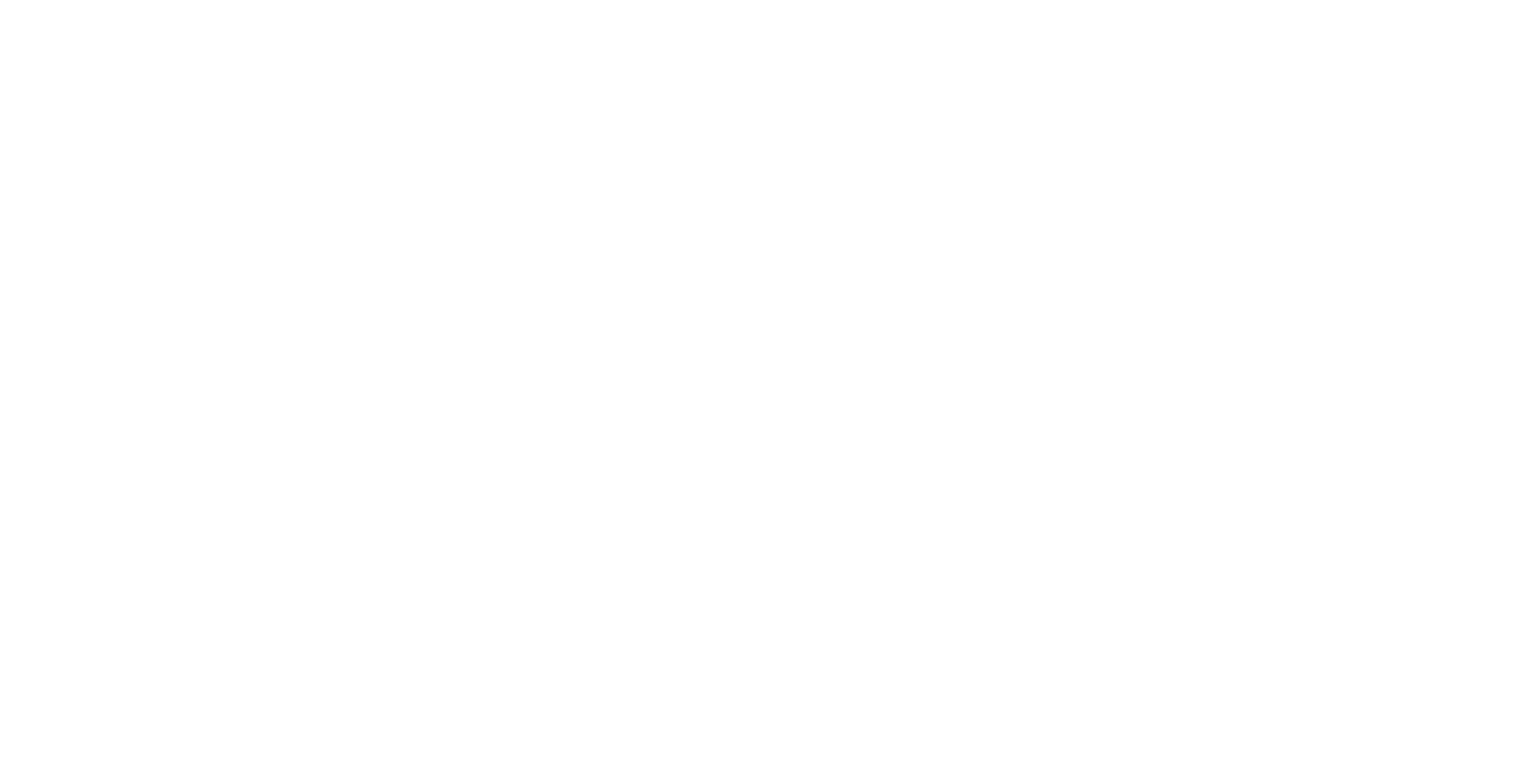 scroll, scrollTop: 0, scrollLeft: 0, axis: both 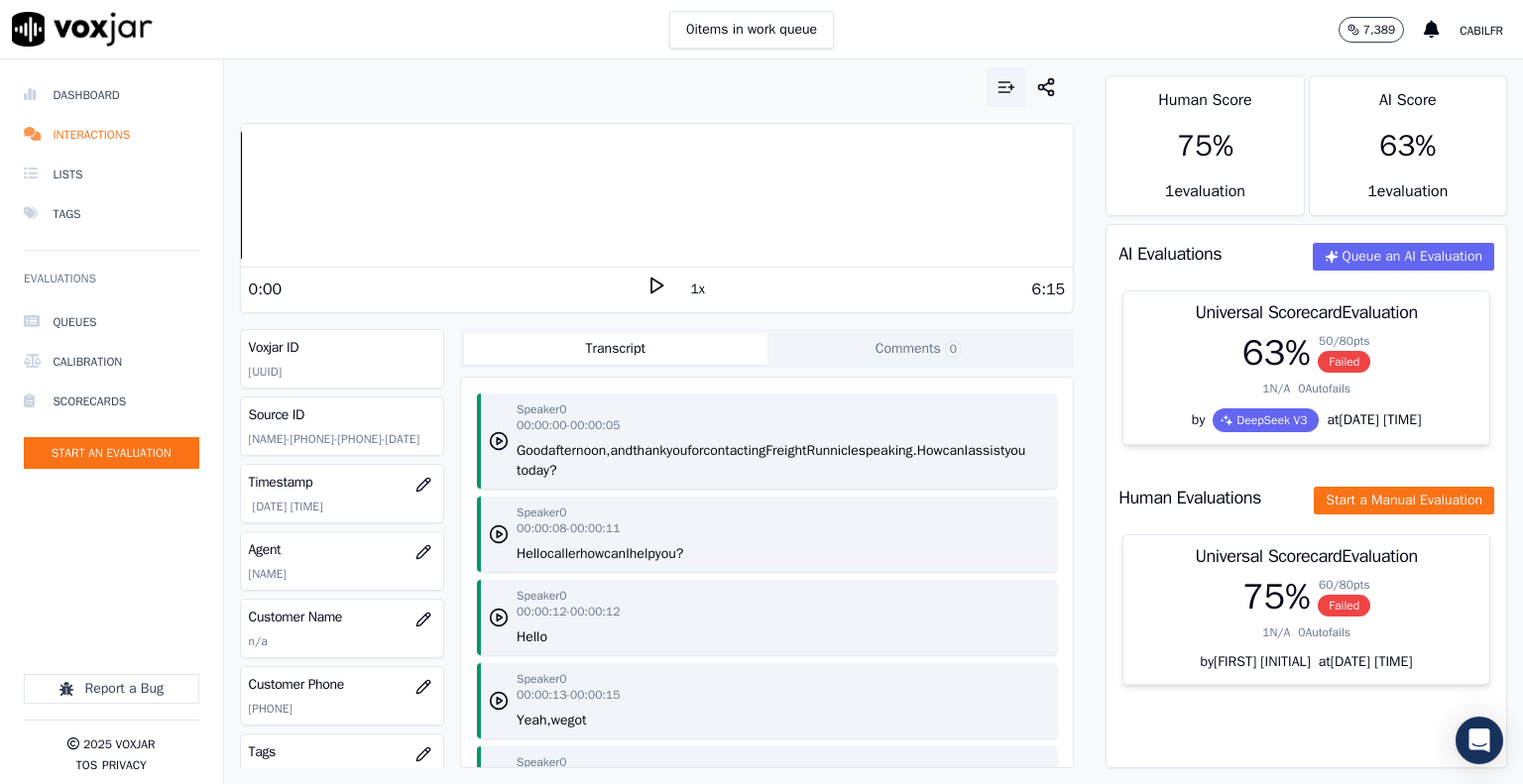 click 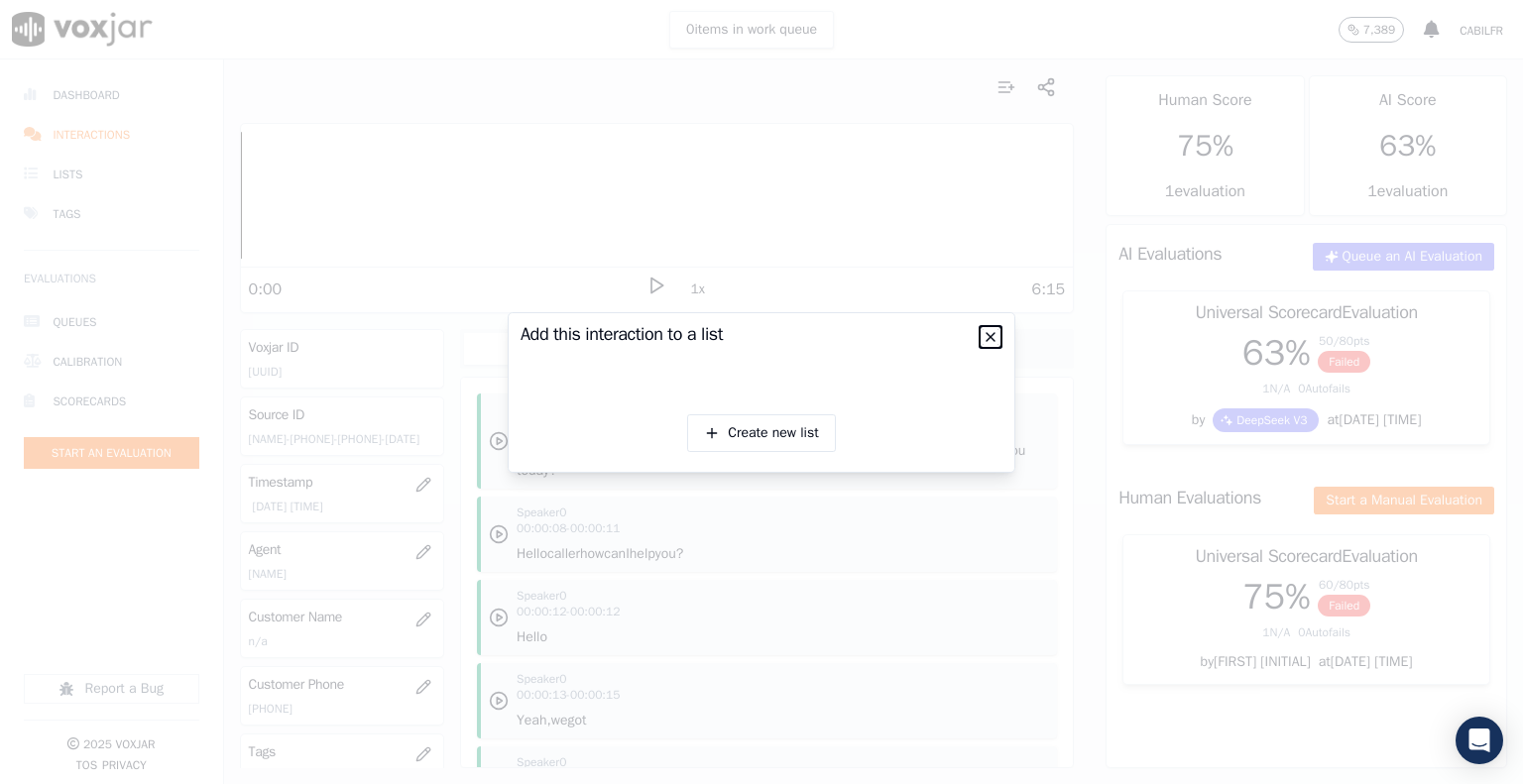 click 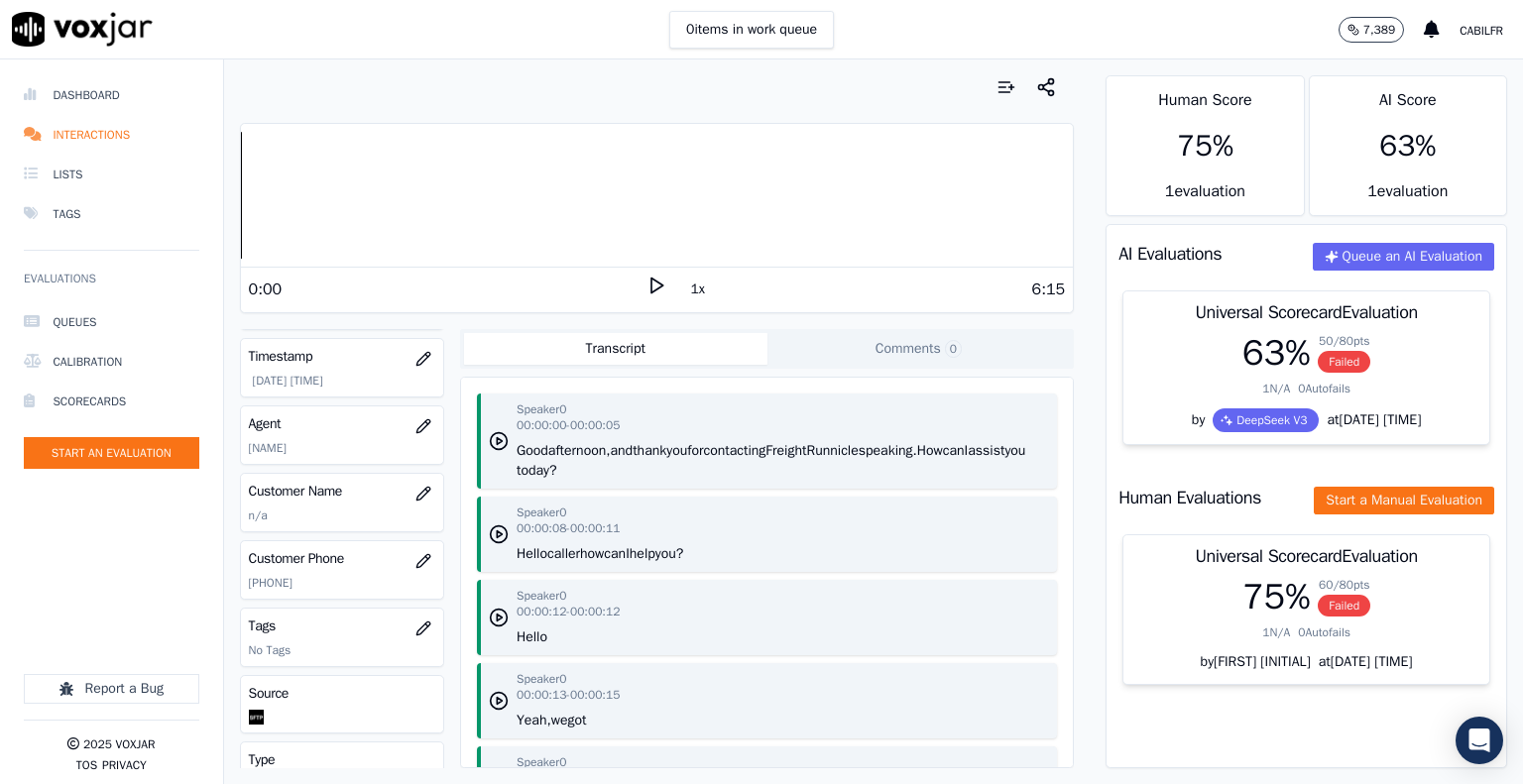 scroll, scrollTop: 0, scrollLeft: 0, axis: both 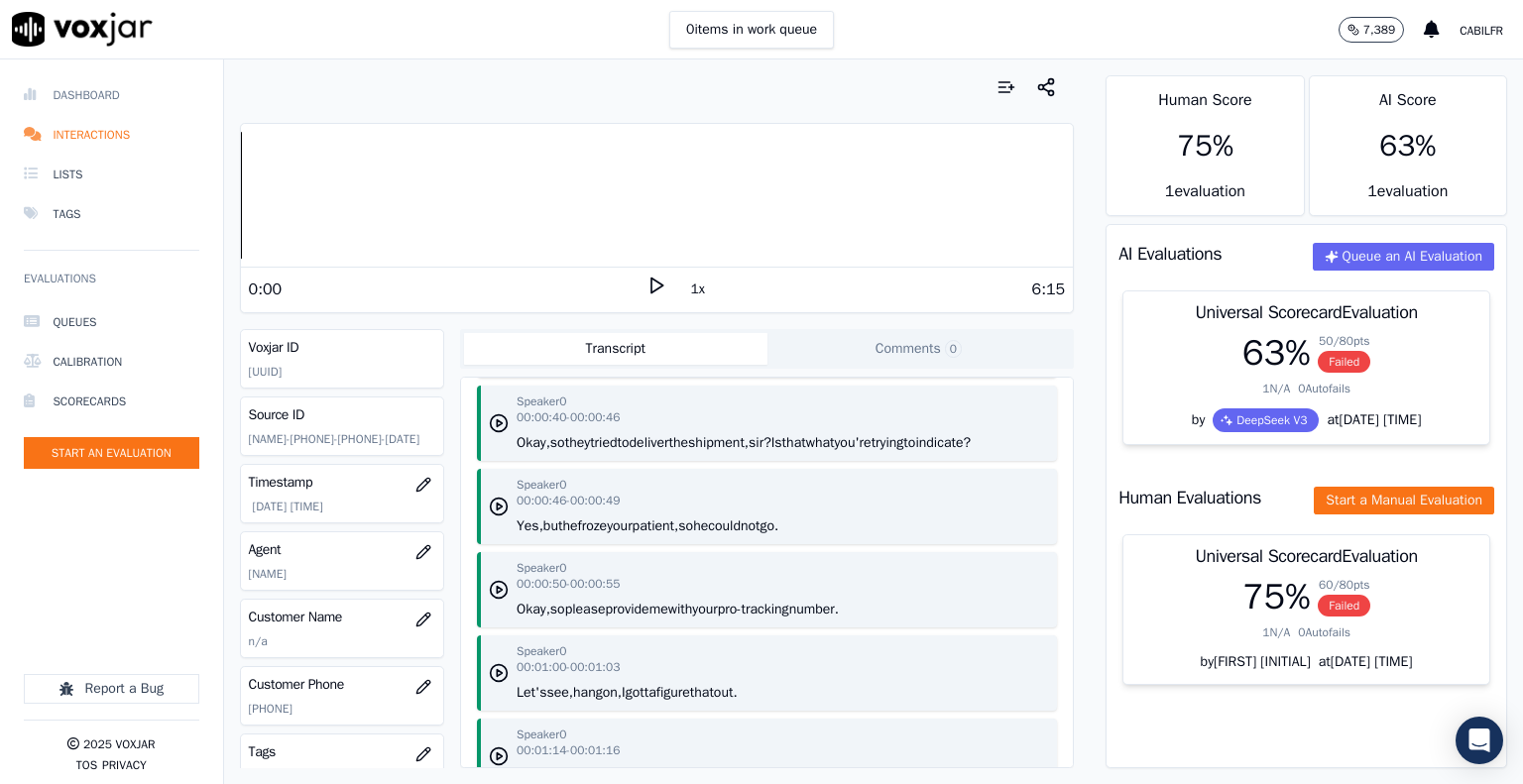 click on "Dashboard" at bounding box center [111, 95] 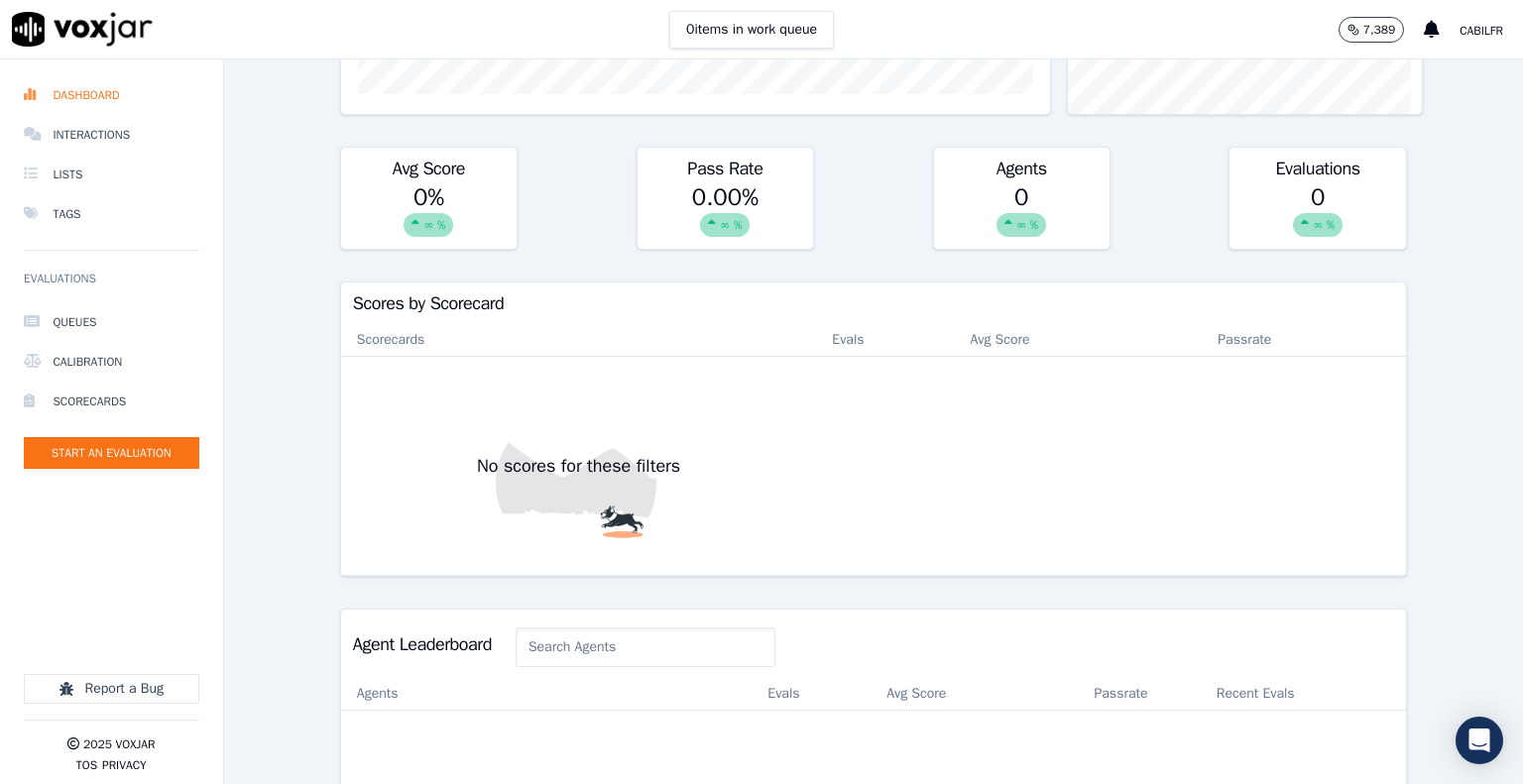 scroll, scrollTop: 0, scrollLeft: 0, axis: both 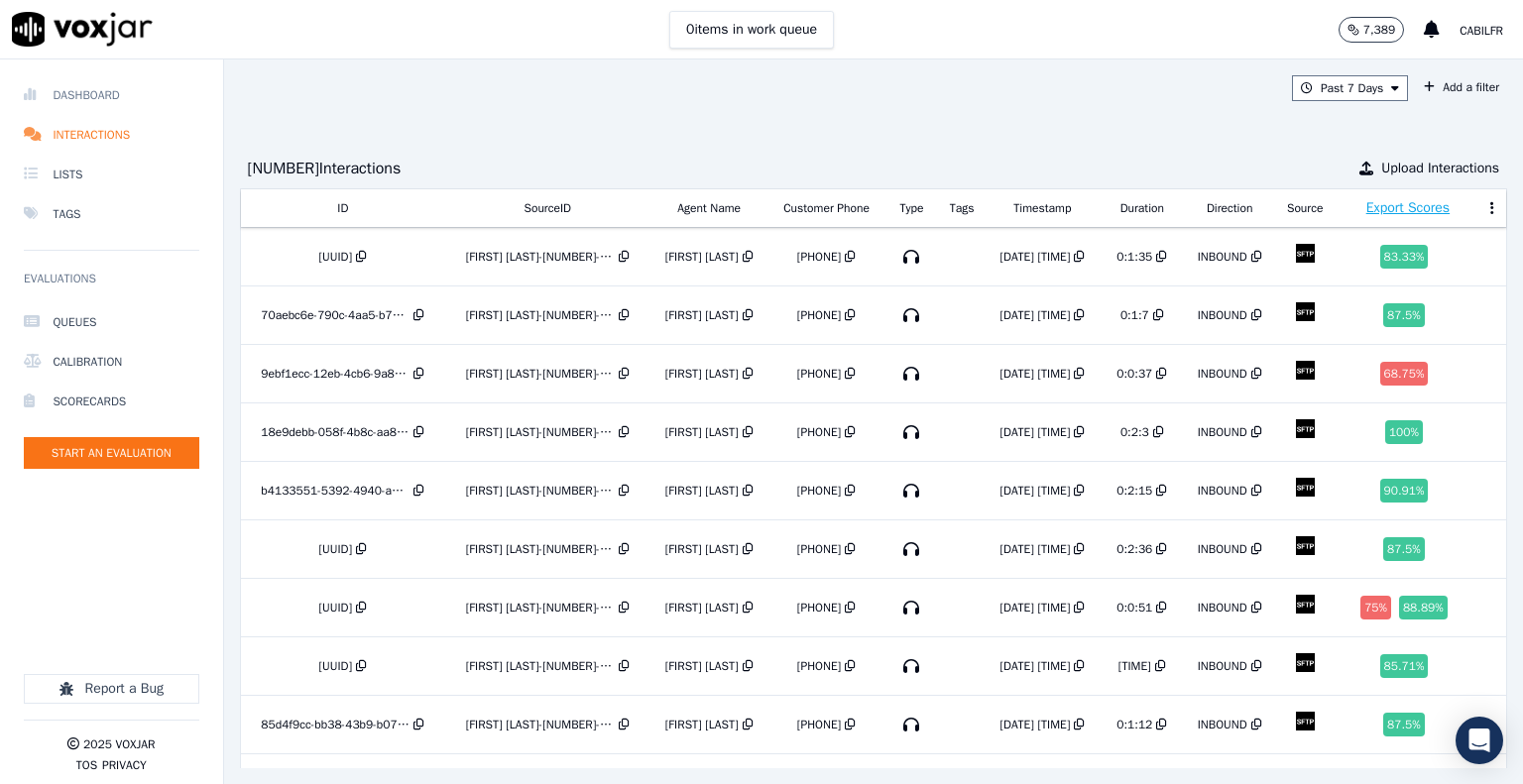 click on "Dashboard" at bounding box center [111, 95] 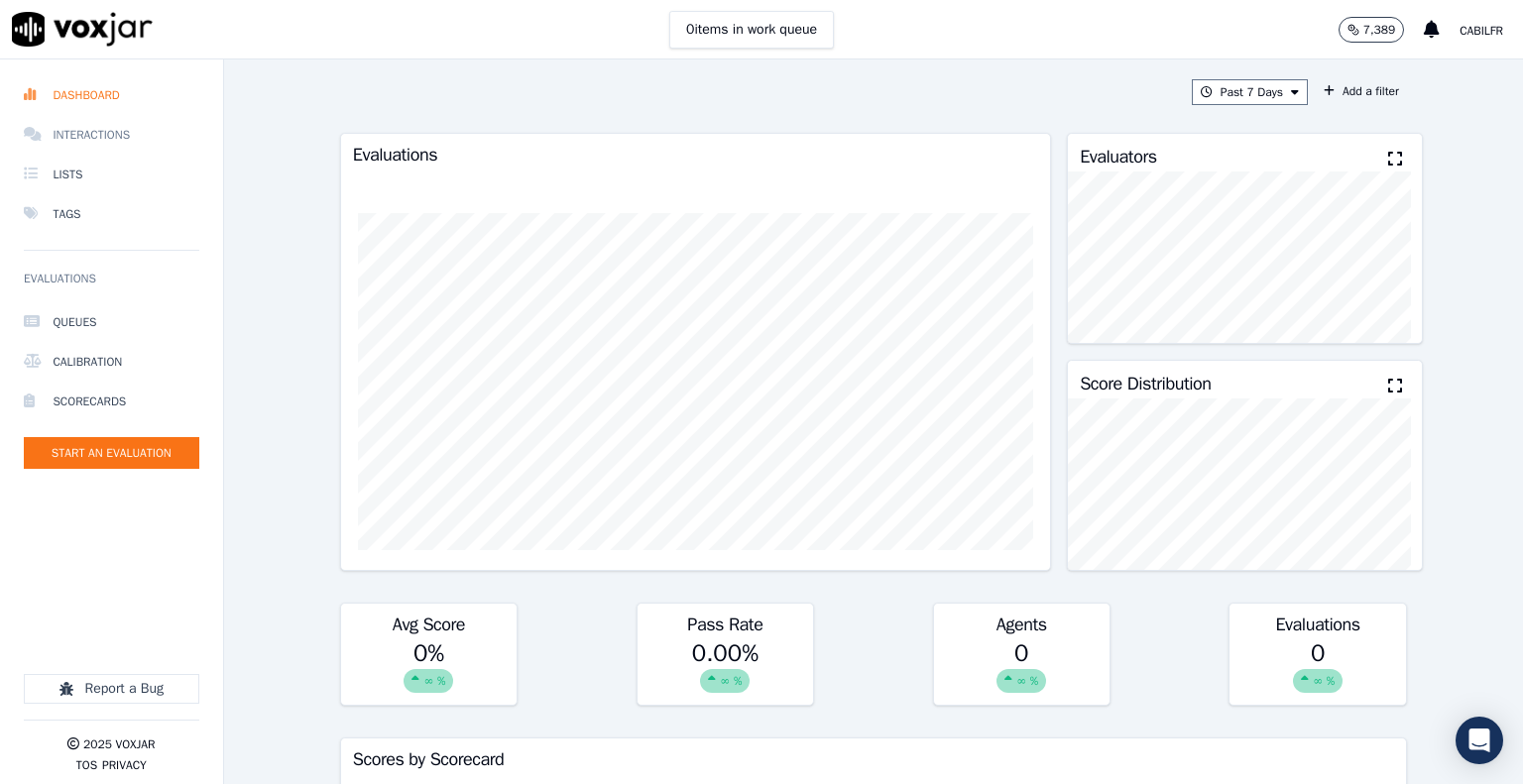 click on "Interactions" at bounding box center [111, 135] 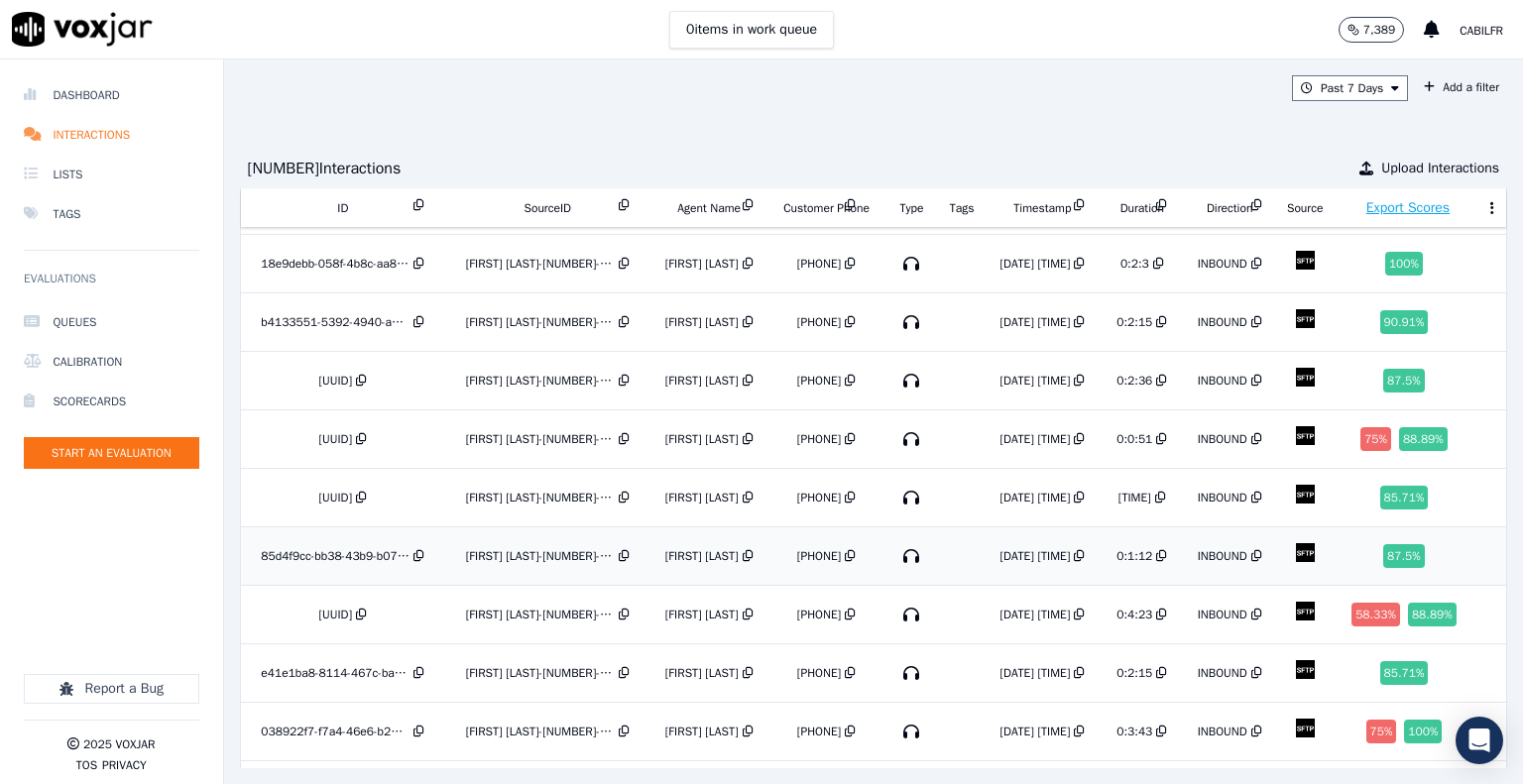 scroll, scrollTop: 0, scrollLeft: 0, axis: both 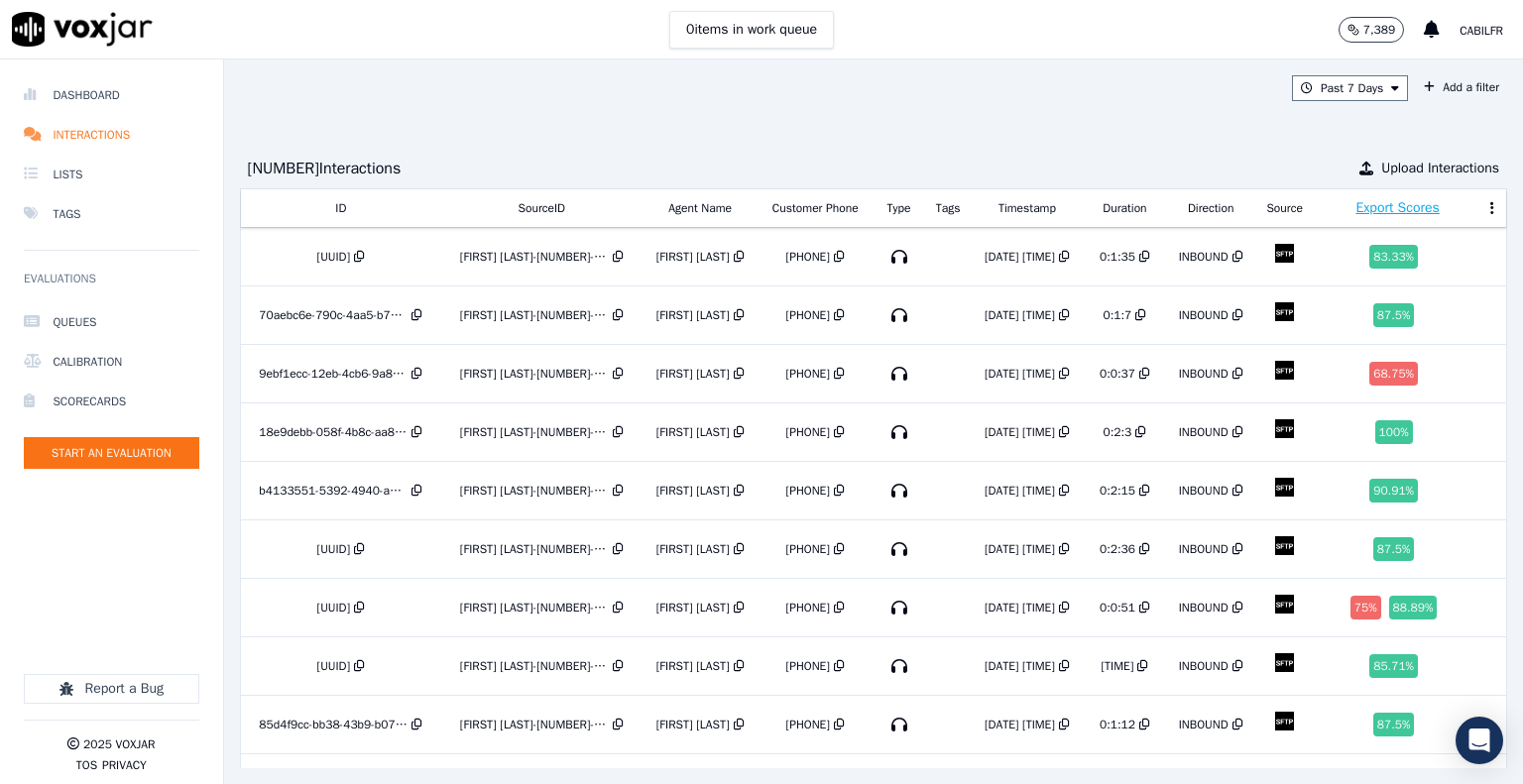 click on "cabilFR" 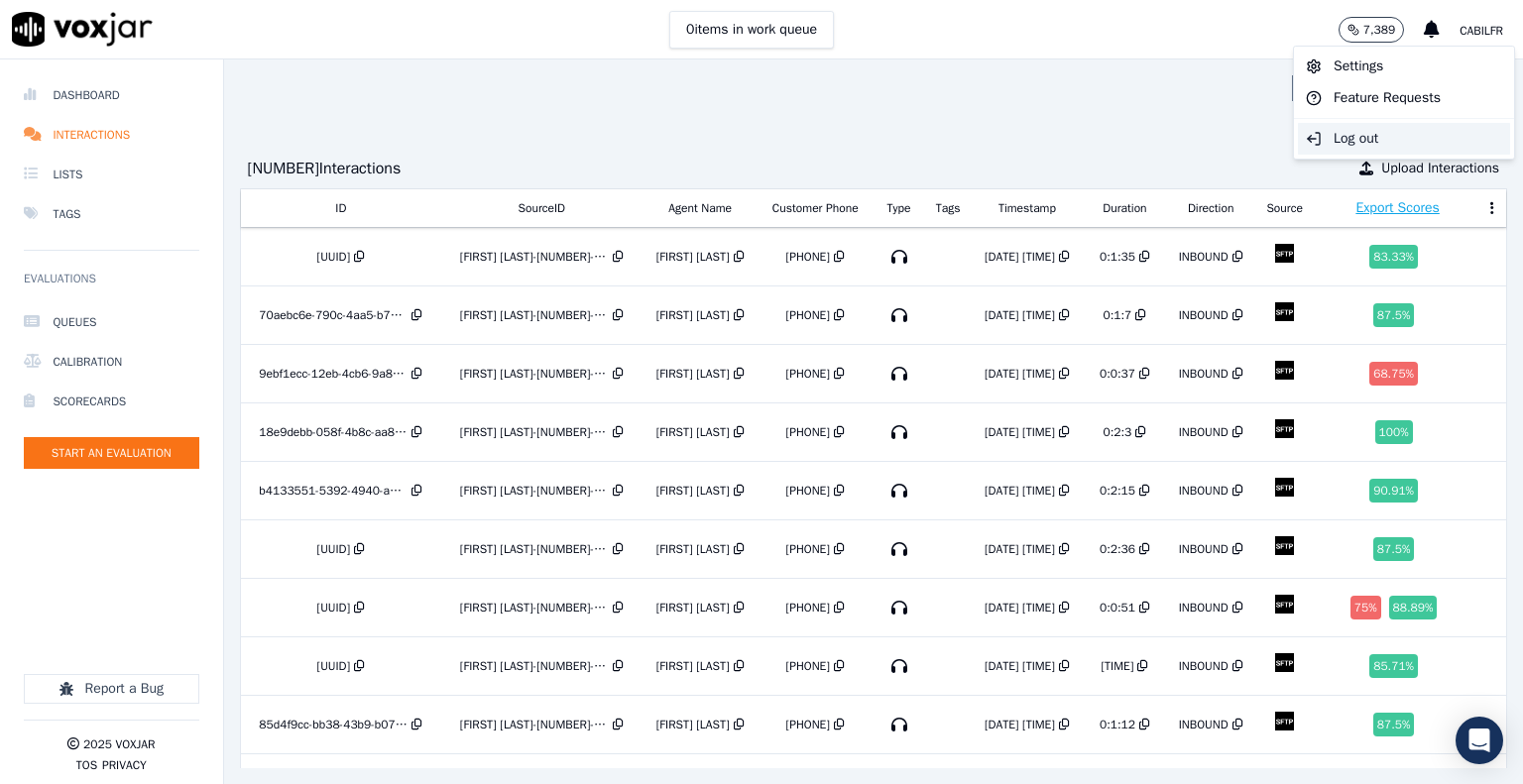click on "Log out" at bounding box center (1404, 139) 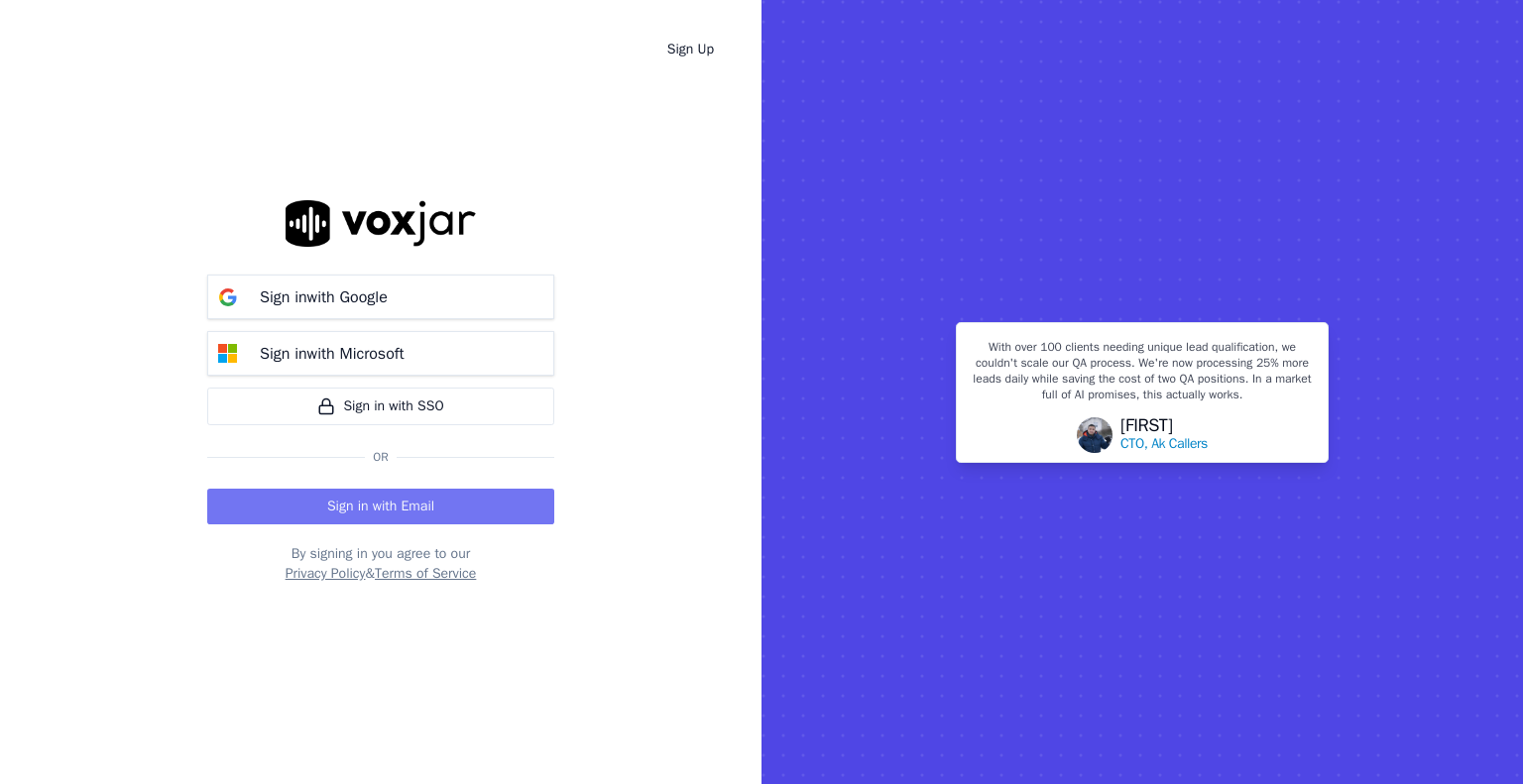 click on "Sign in with Email" at bounding box center [381, 506] 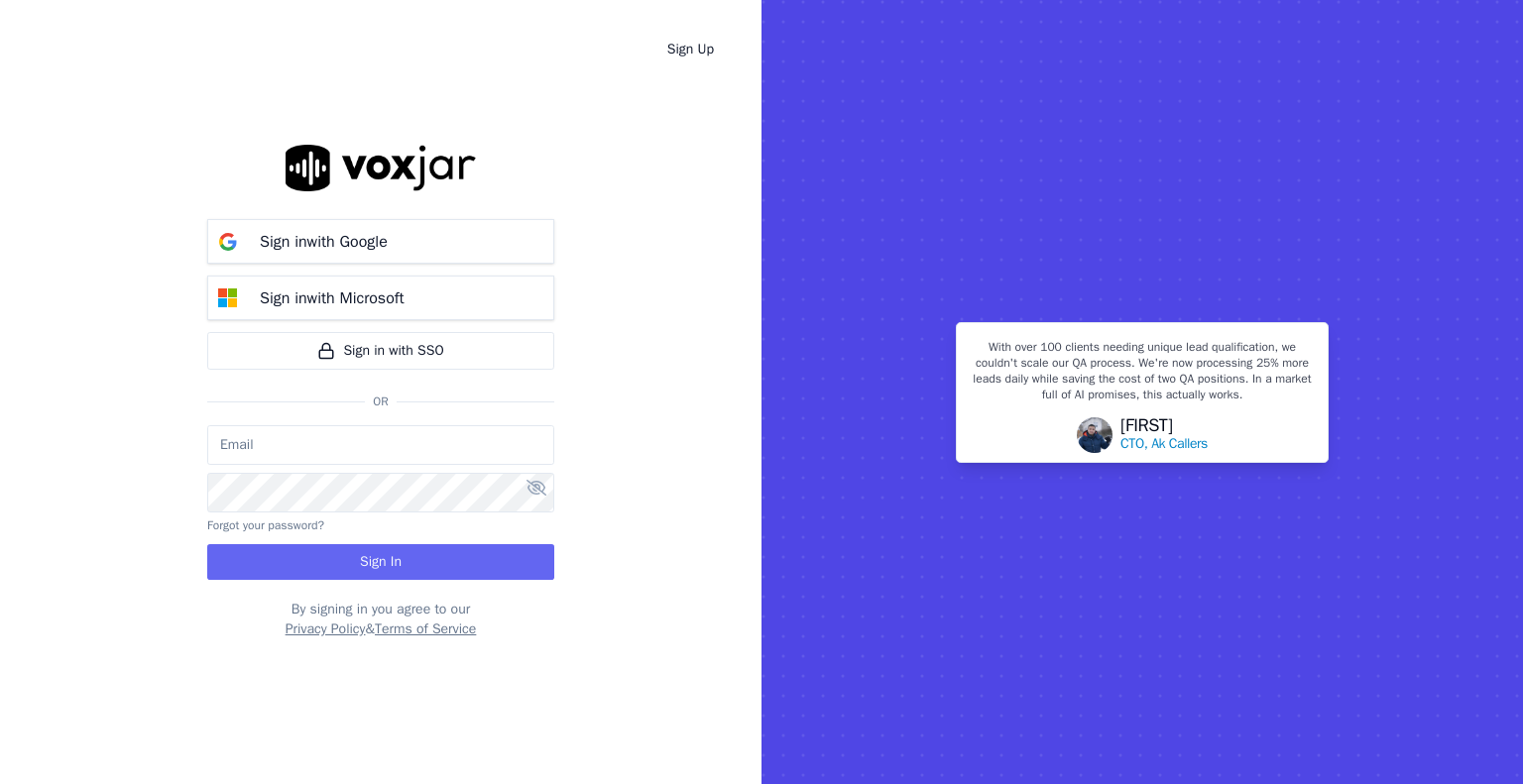 type on "cabil@freightrun.com" 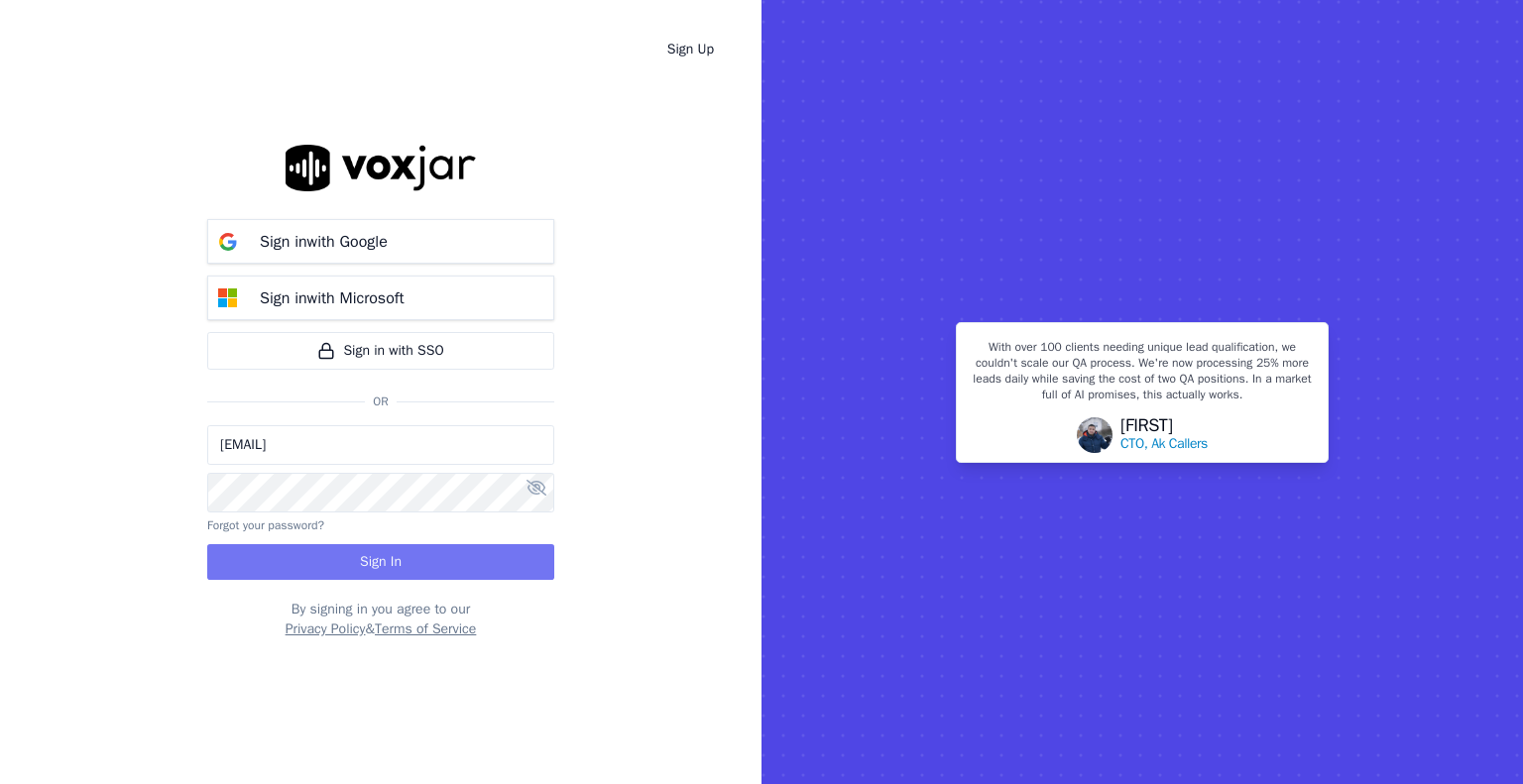 click on "Sign In" at bounding box center (381, 562) 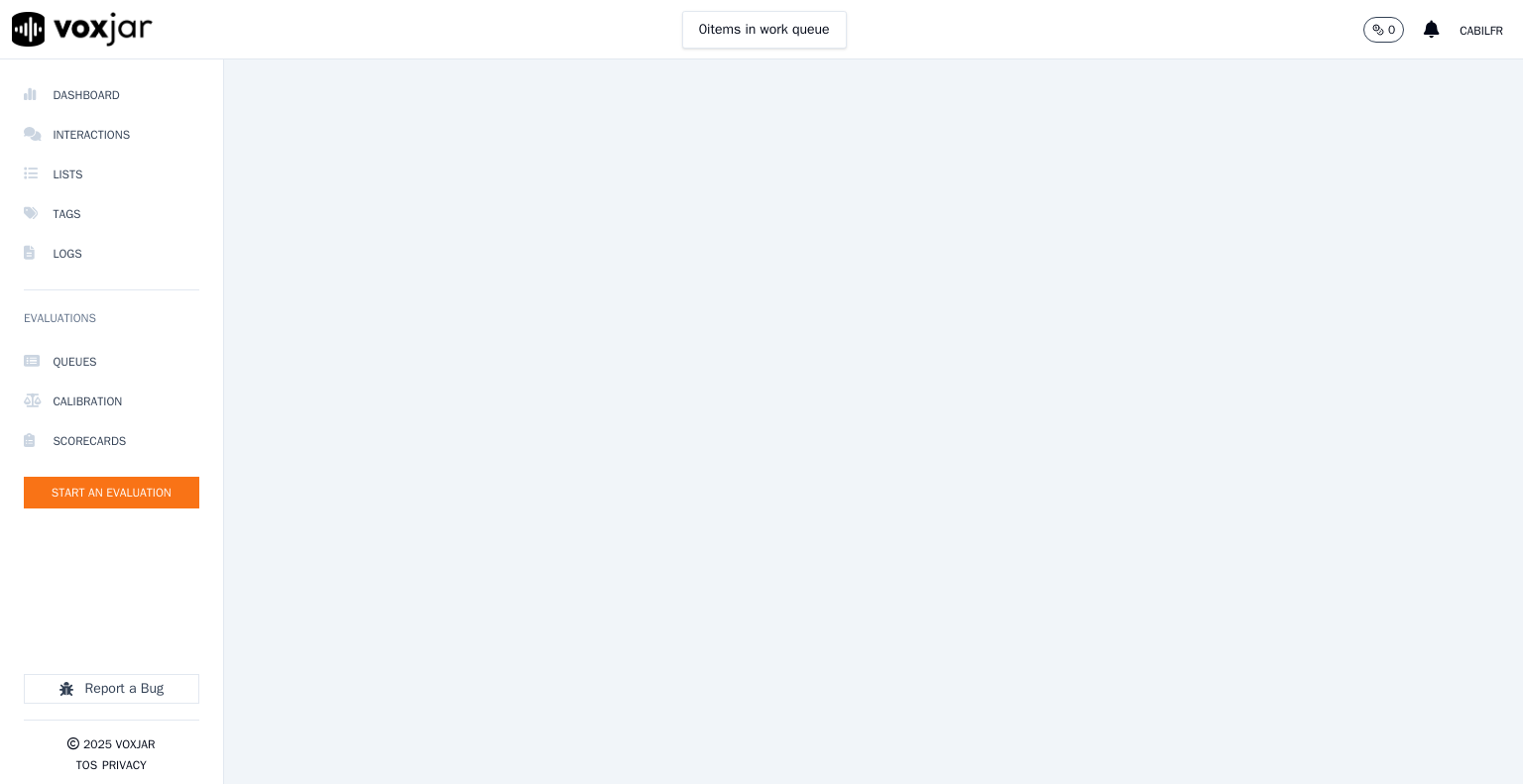 scroll, scrollTop: 0, scrollLeft: 0, axis: both 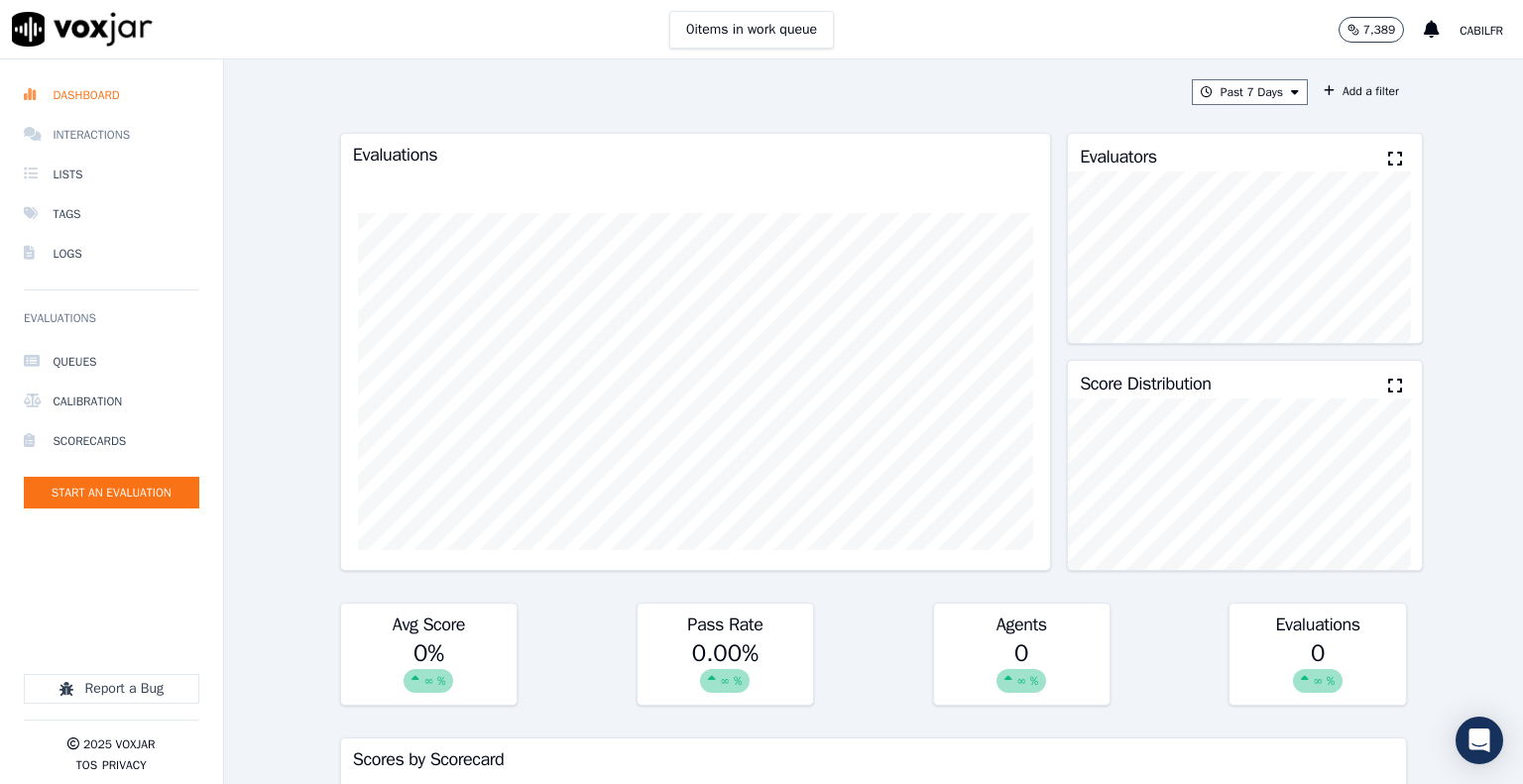 click on "Interactions" at bounding box center (111, 135) 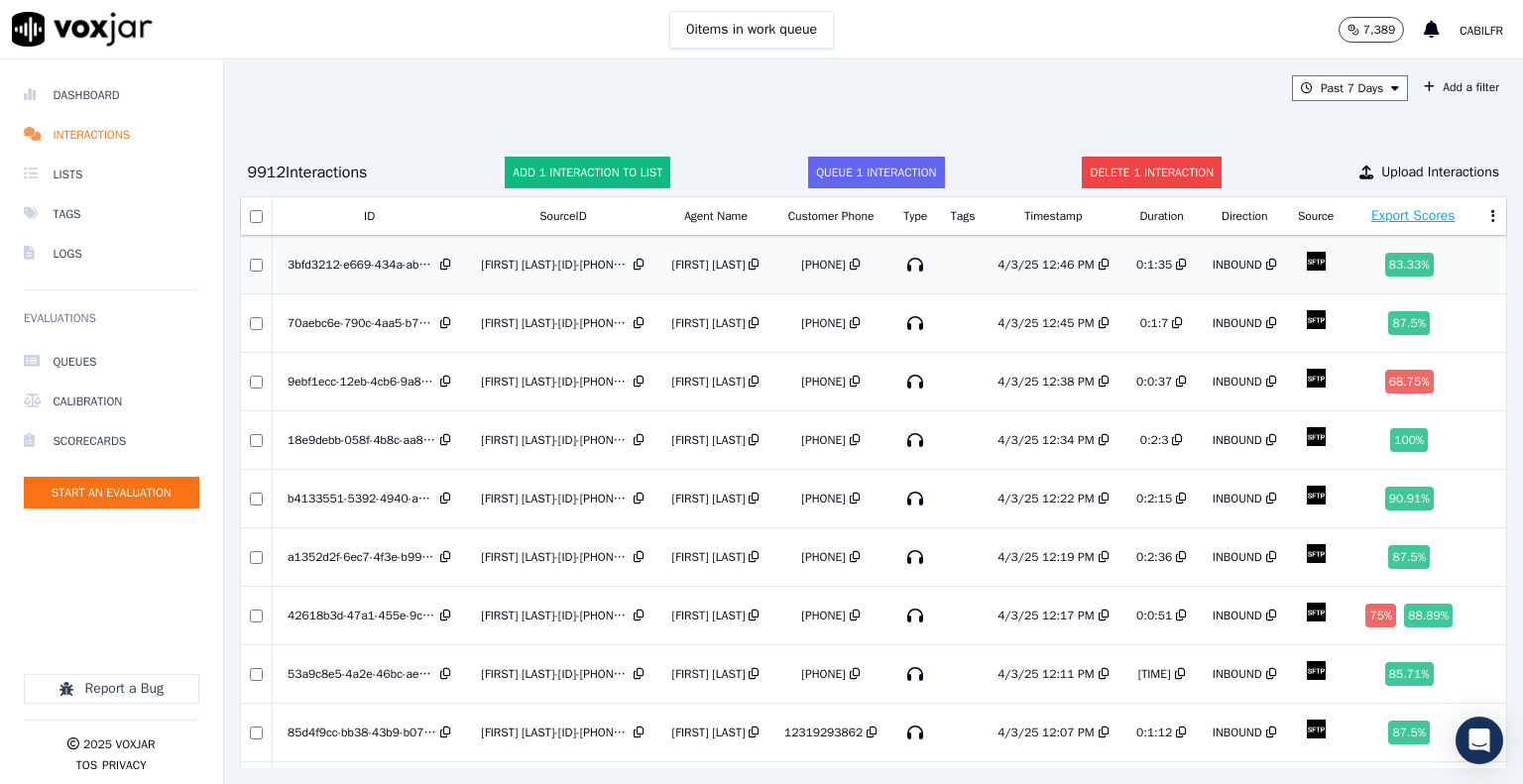 click at bounding box center [256, 265] 